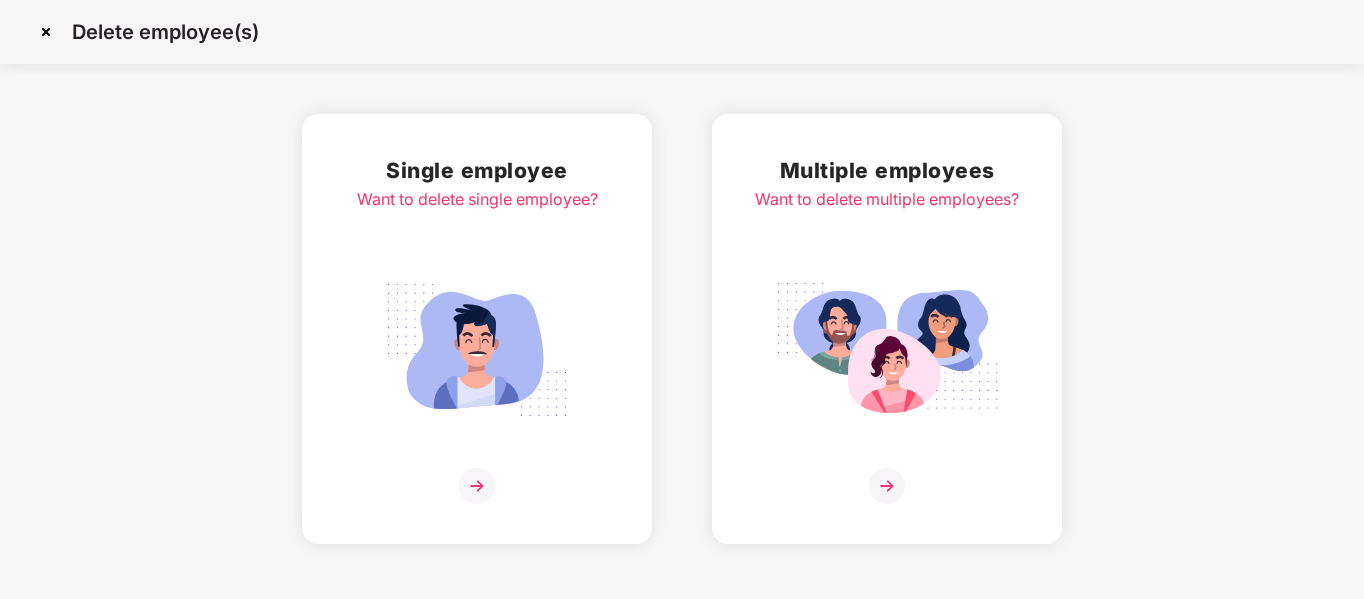 scroll, scrollTop: 0, scrollLeft: 0, axis: both 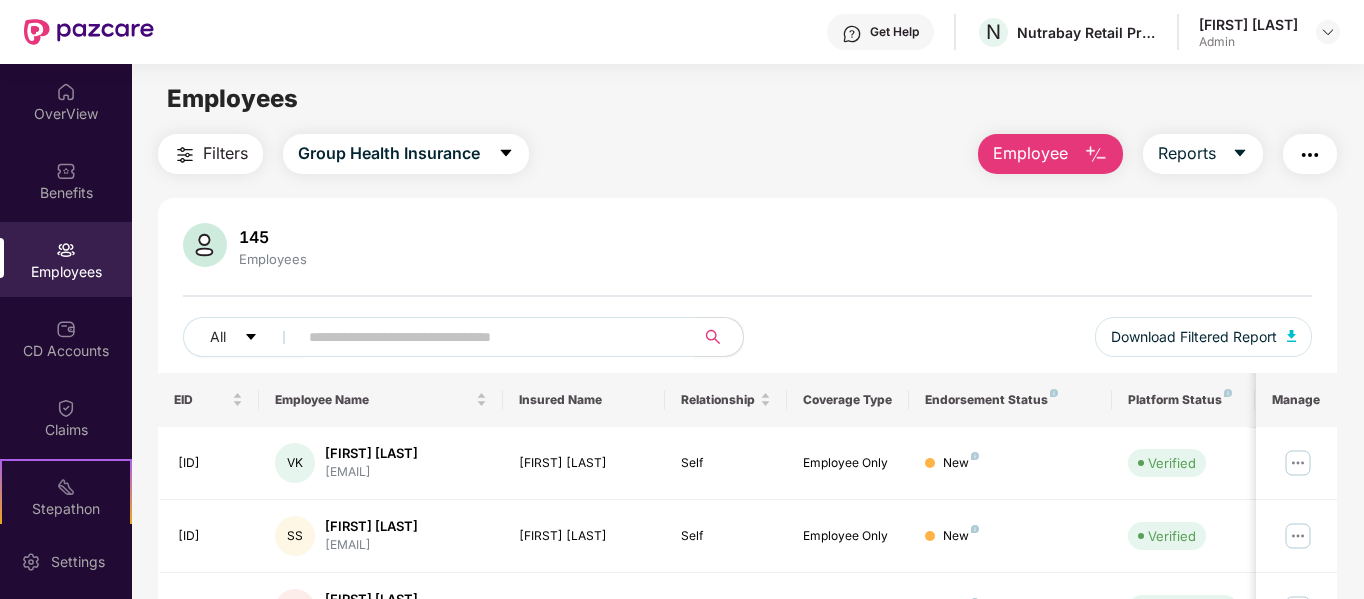 click at bounding box center [488, 337] 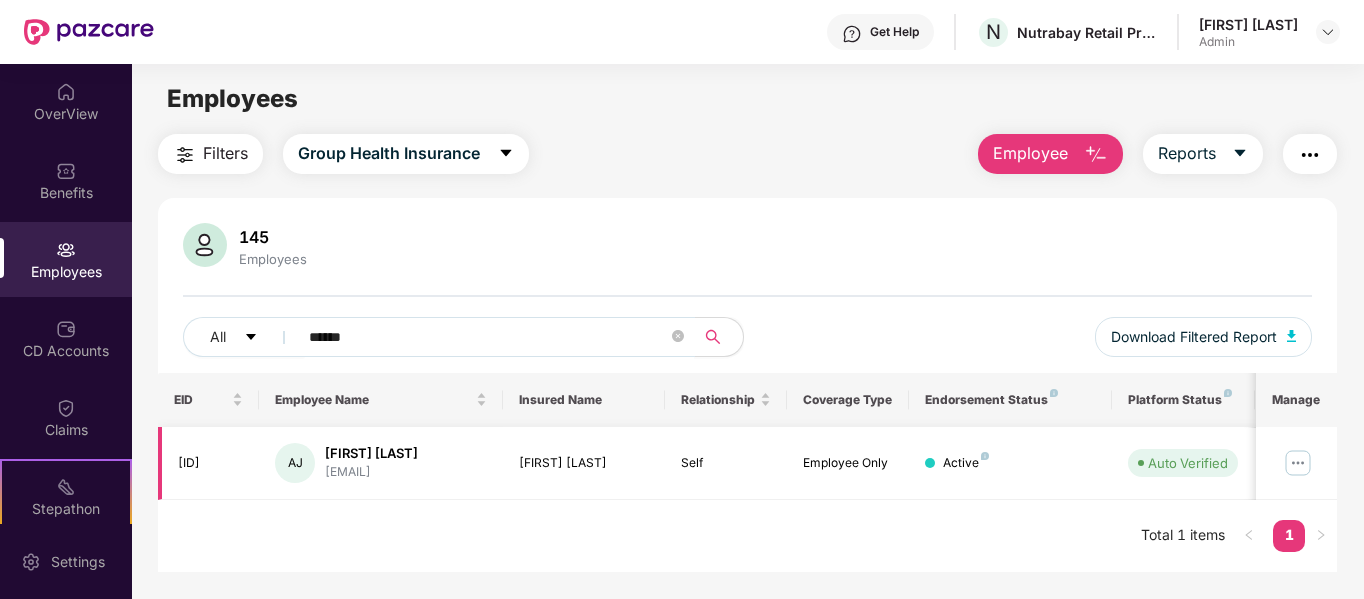 type on "******" 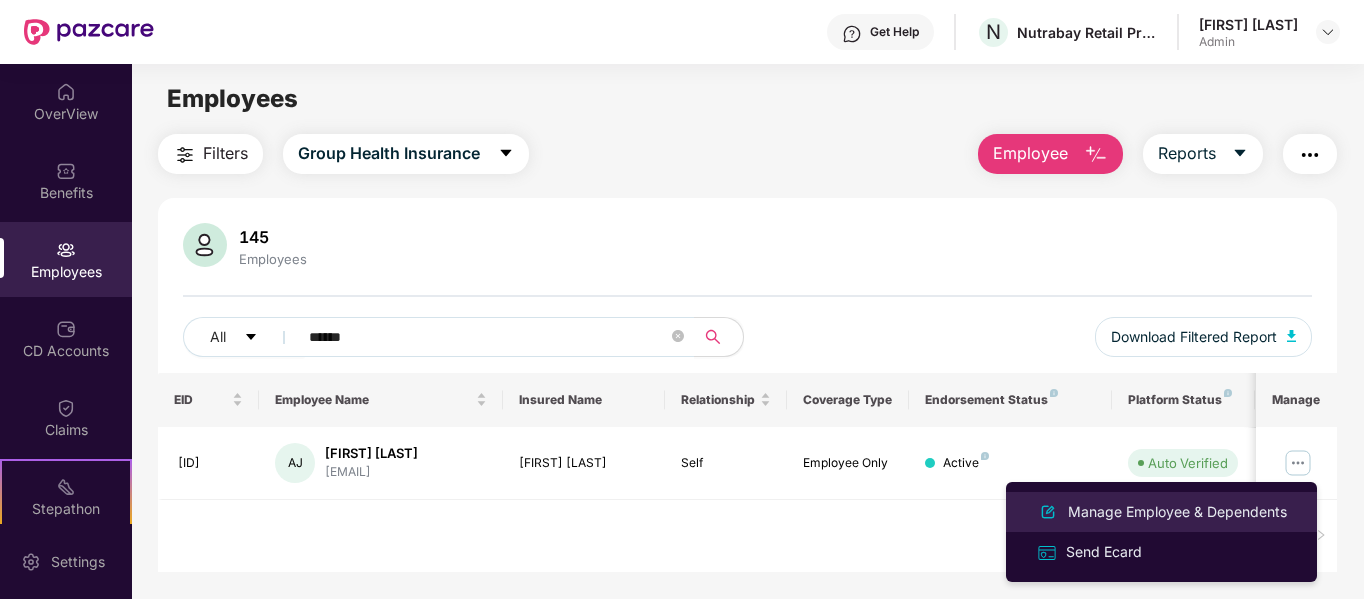 click on "Manage Employee & Dependents" at bounding box center (1177, 512) 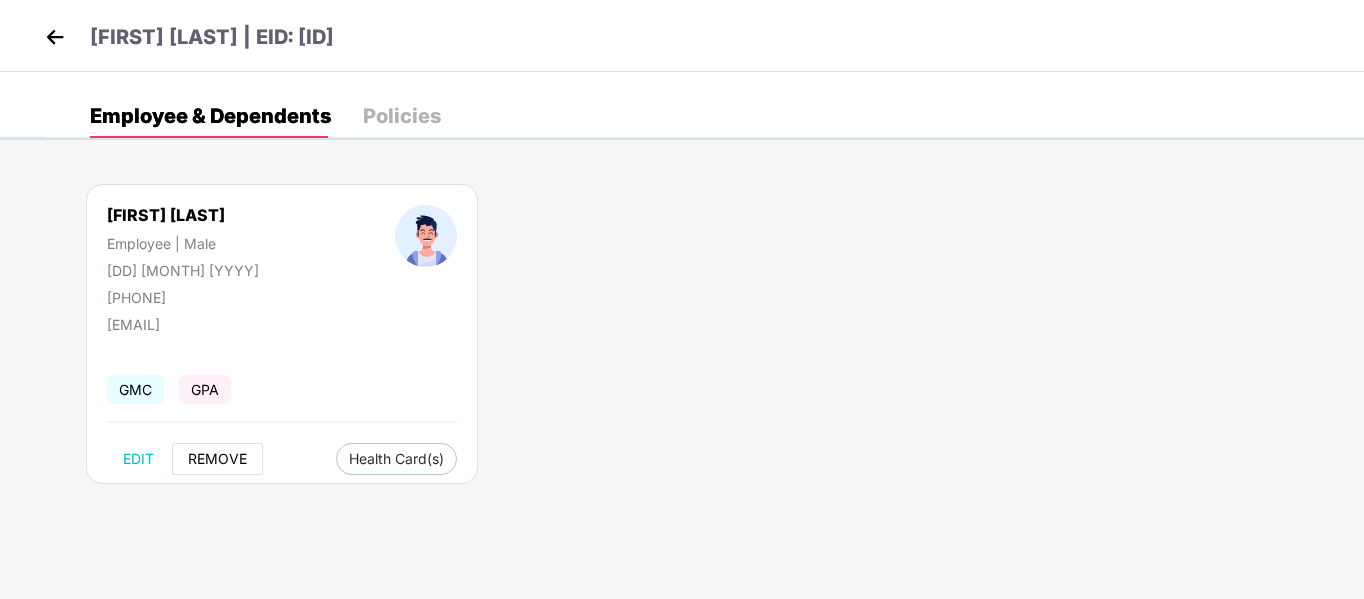 click on "REMOVE" at bounding box center [217, 459] 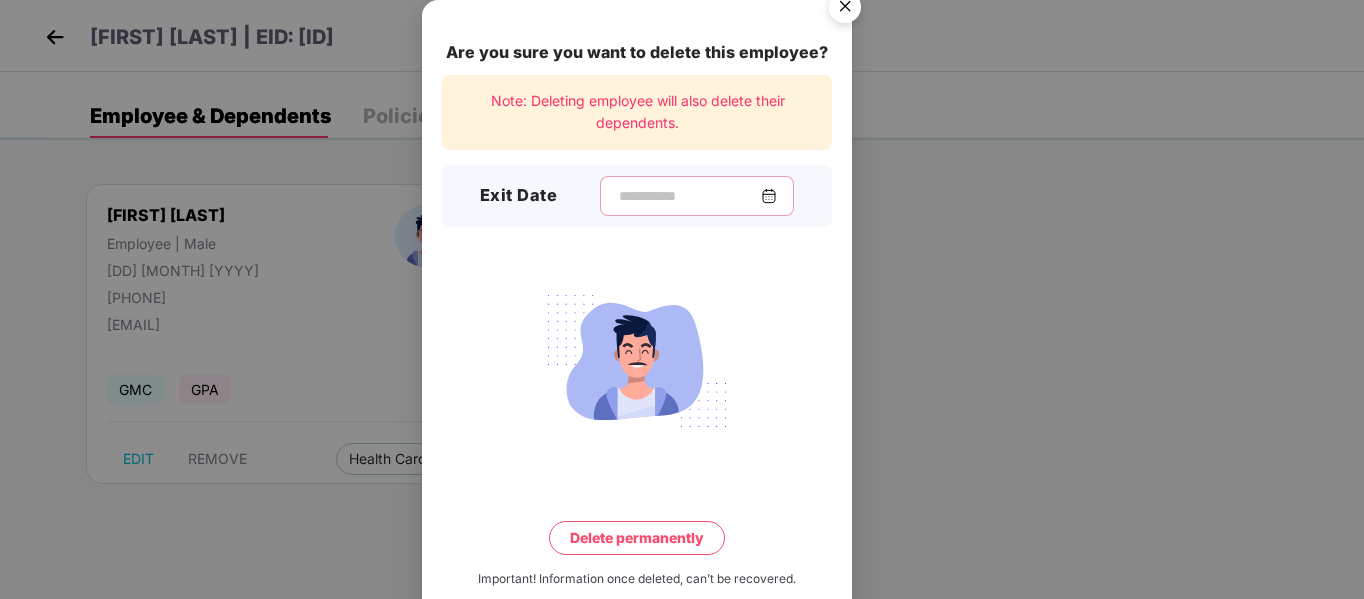 click at bounding box center (689, 196) 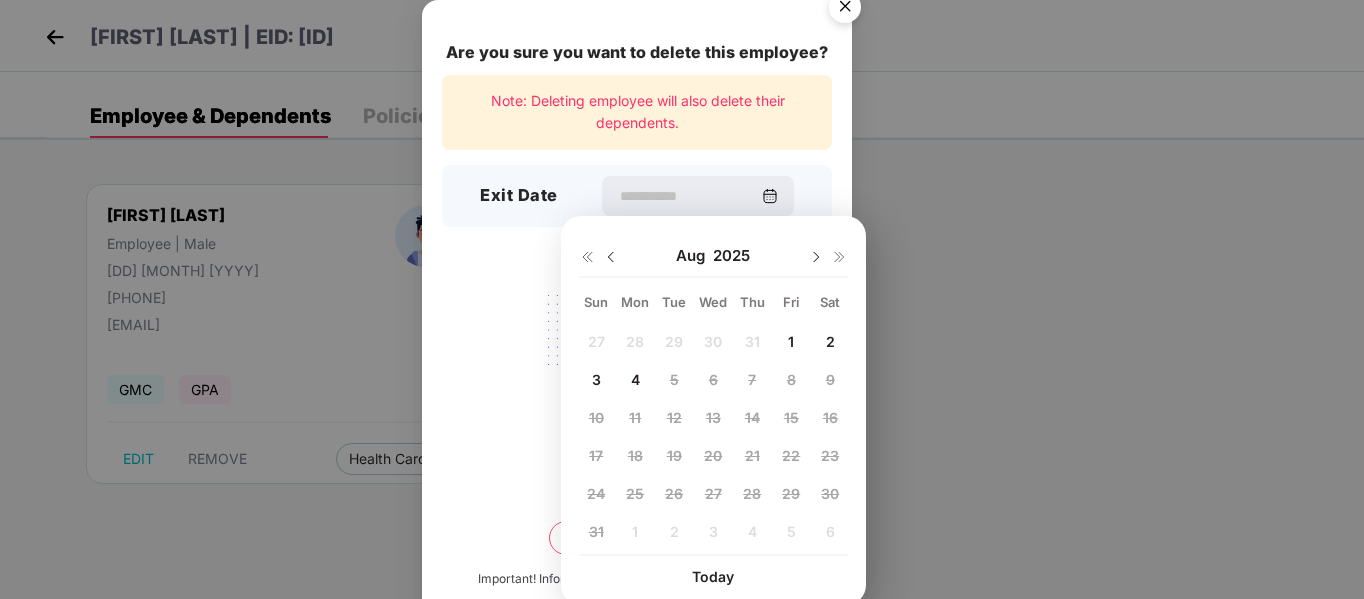 click on "27   28   29   30   31   1   2   3   4   5   6   7   8   9   10   11   12   13   14   15   16   17   18   19   20   21   22   23   24   25   26   27   28   29   30   31   1   2   3   4   5   6" at bounding box center [713, 440] 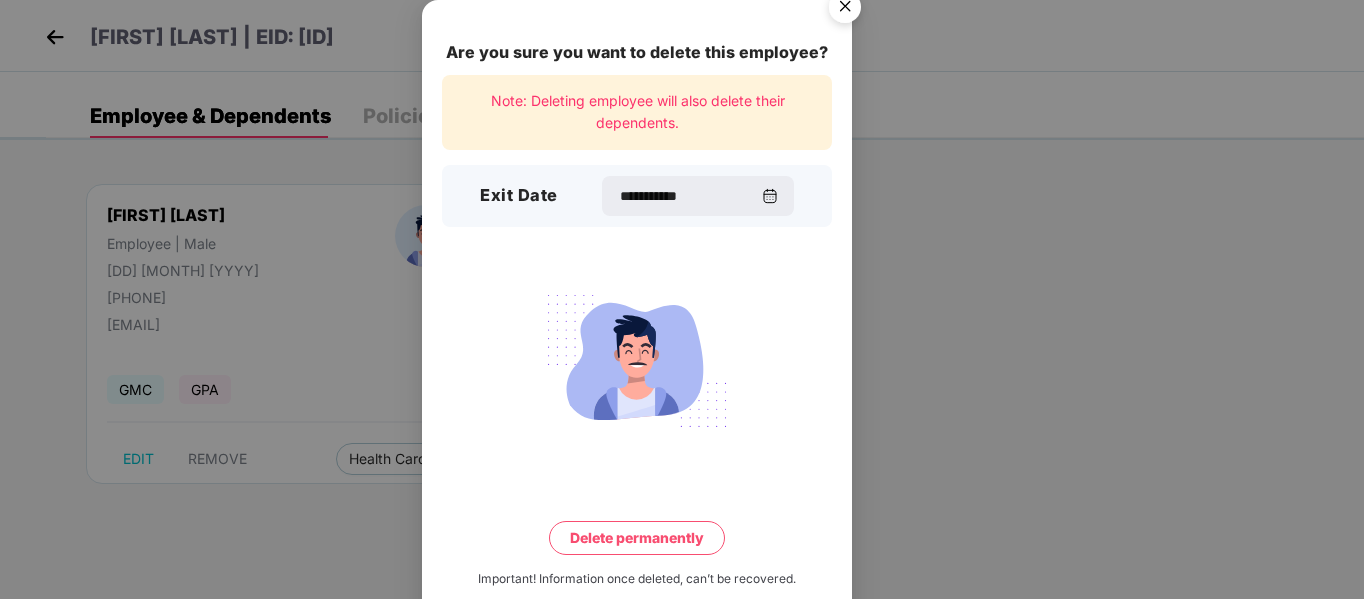 type on "**********" 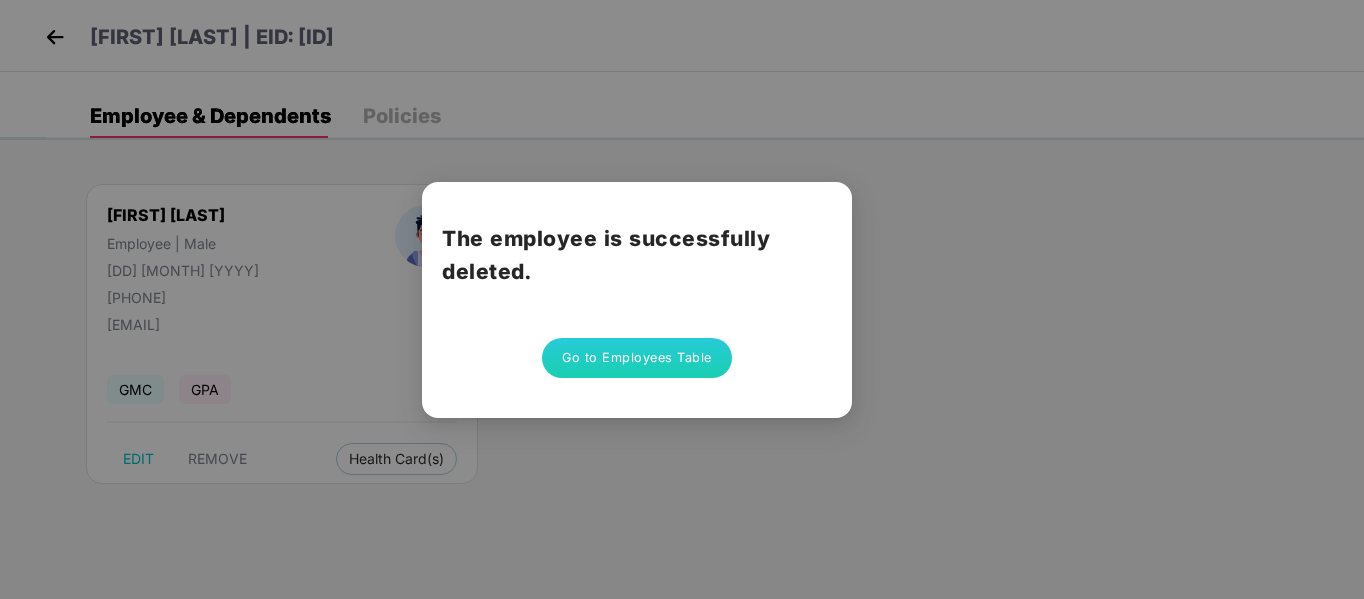 click on "Go to Employees Table" at bounding box center [637, 358] 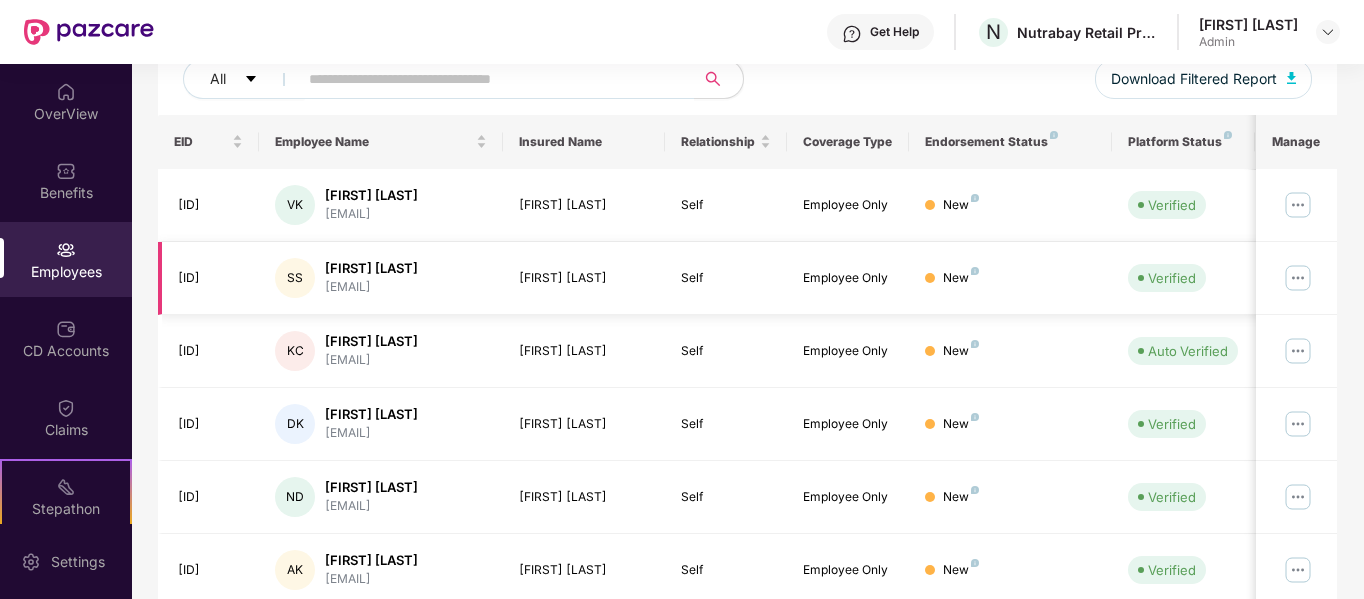 scroll, scrollTop: 0, scrollLeft: 0, axis: both 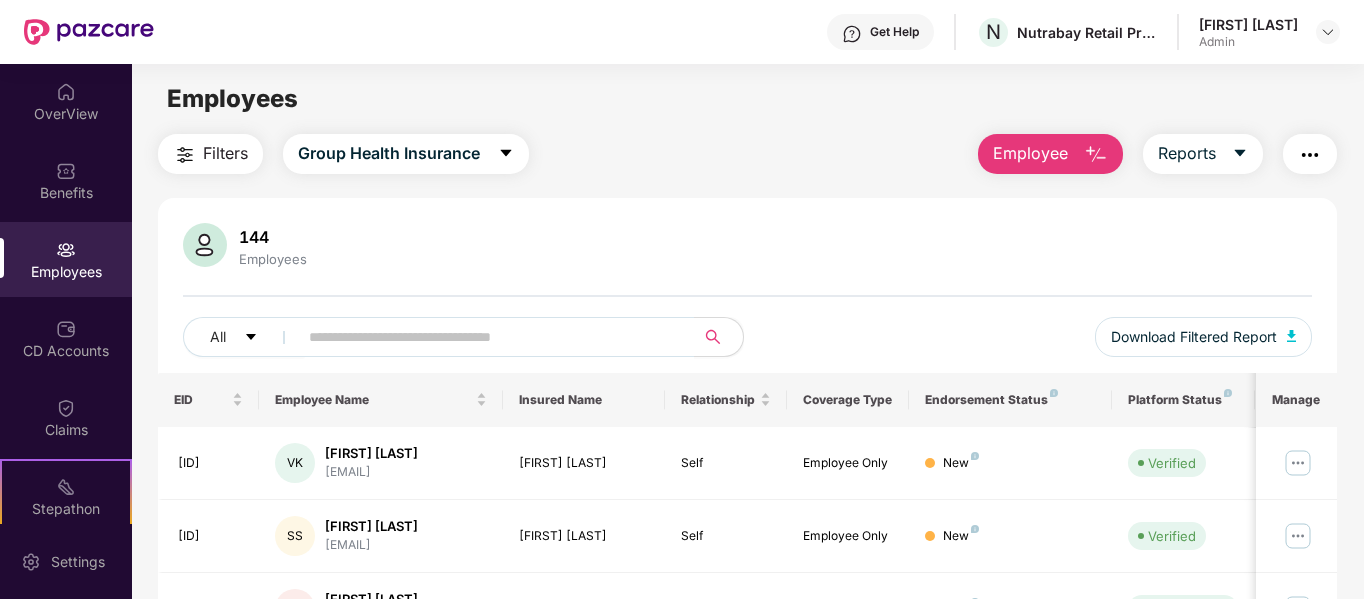 click on "Employee" at bounding box center [1030, 153] 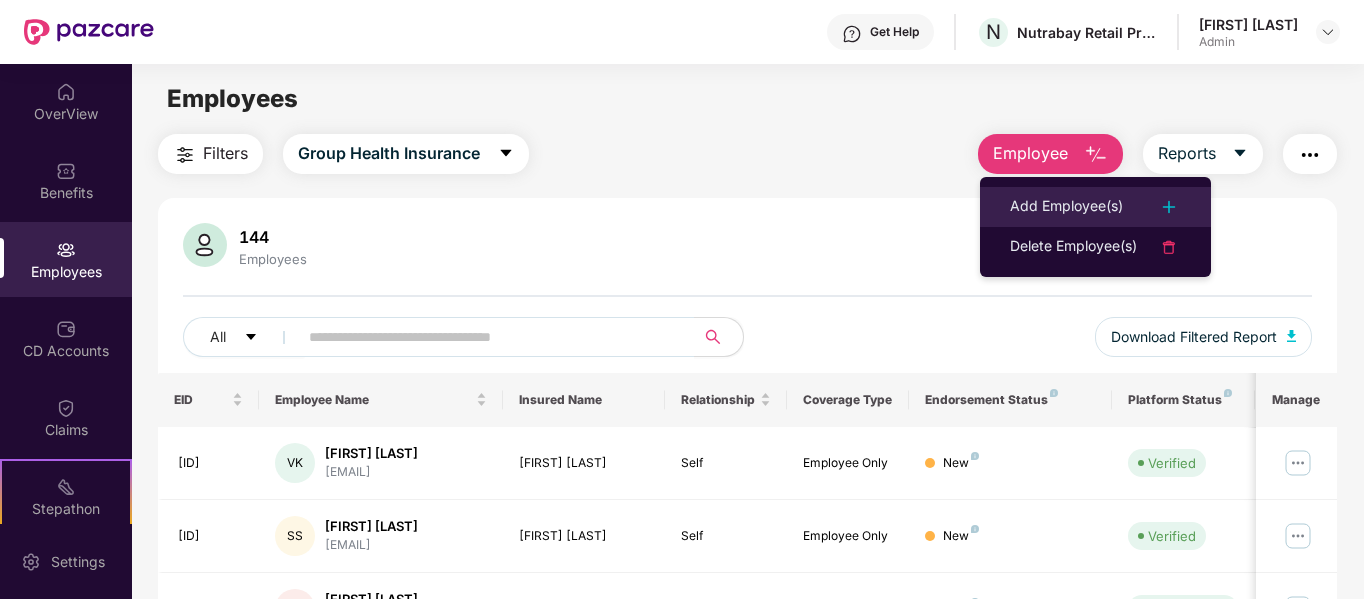 click on "Add Employee(s)" at bounding box center (1066, 207) 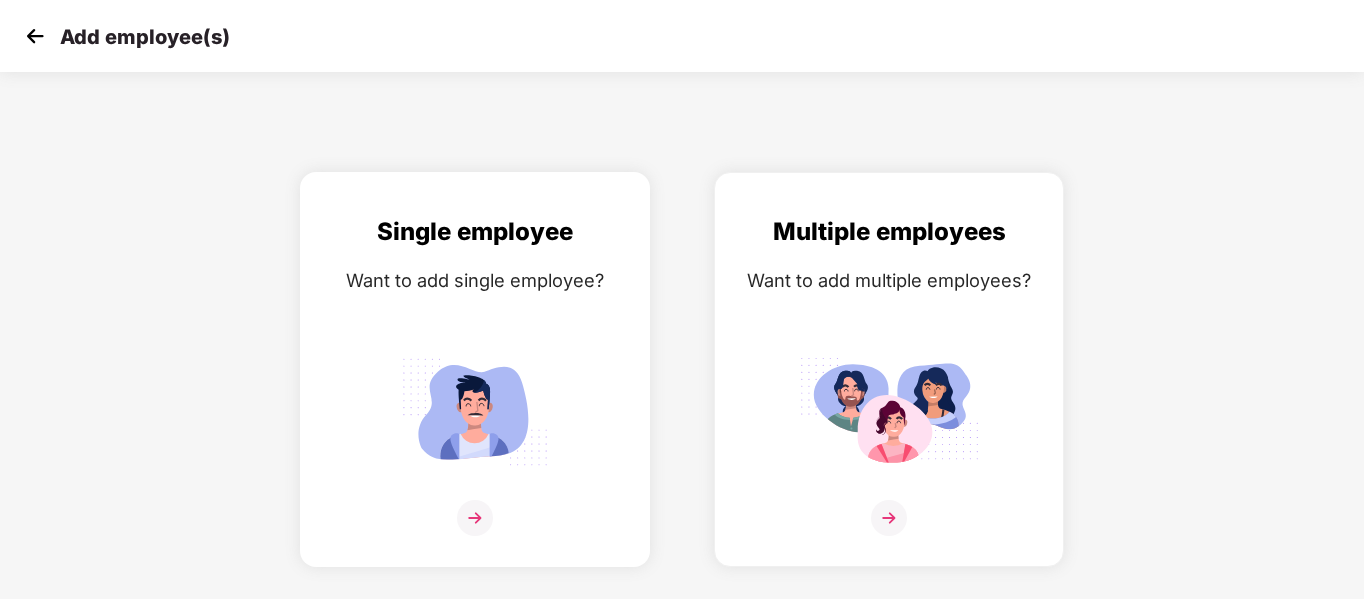 click at bounding box center [475, 411] 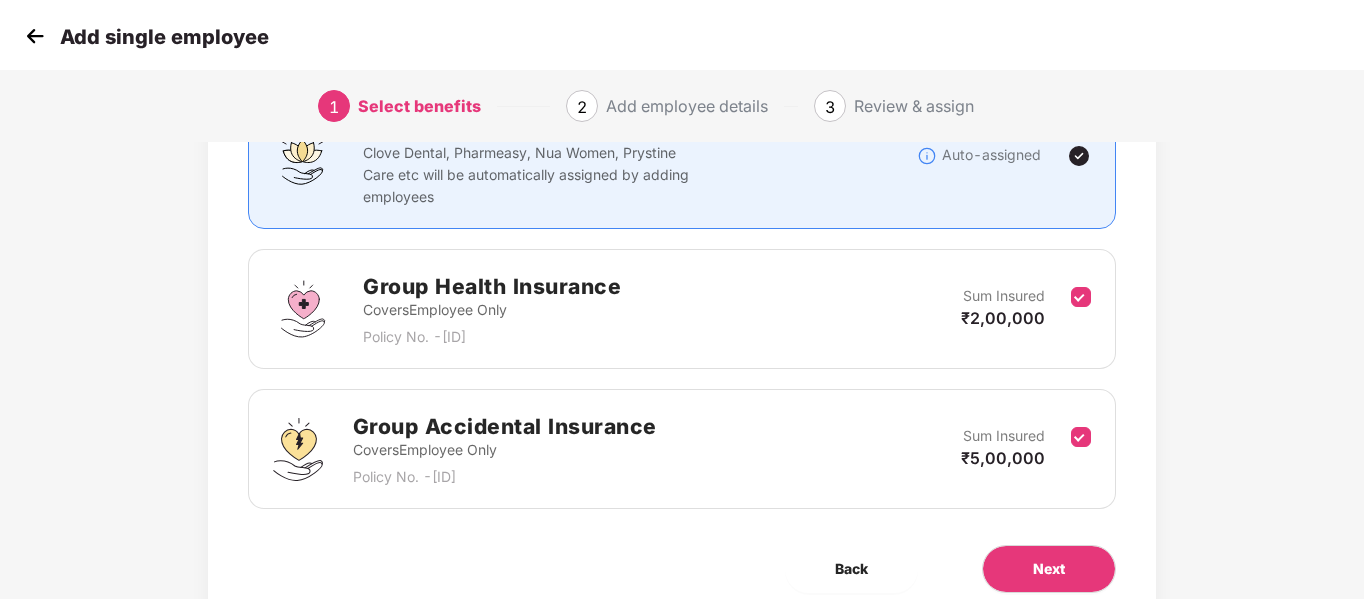 scroll, scrollTop: 280, scrollLeft: 0, axis: vertical 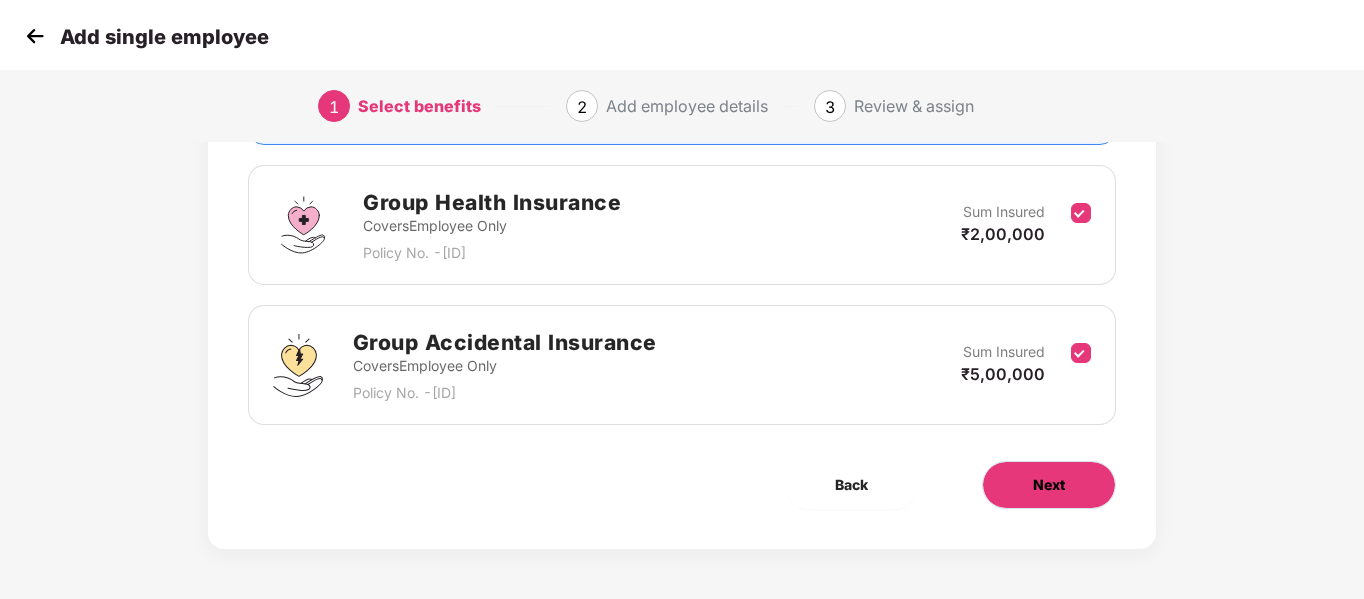 click on "Next" at bounding box center [1049, 485] 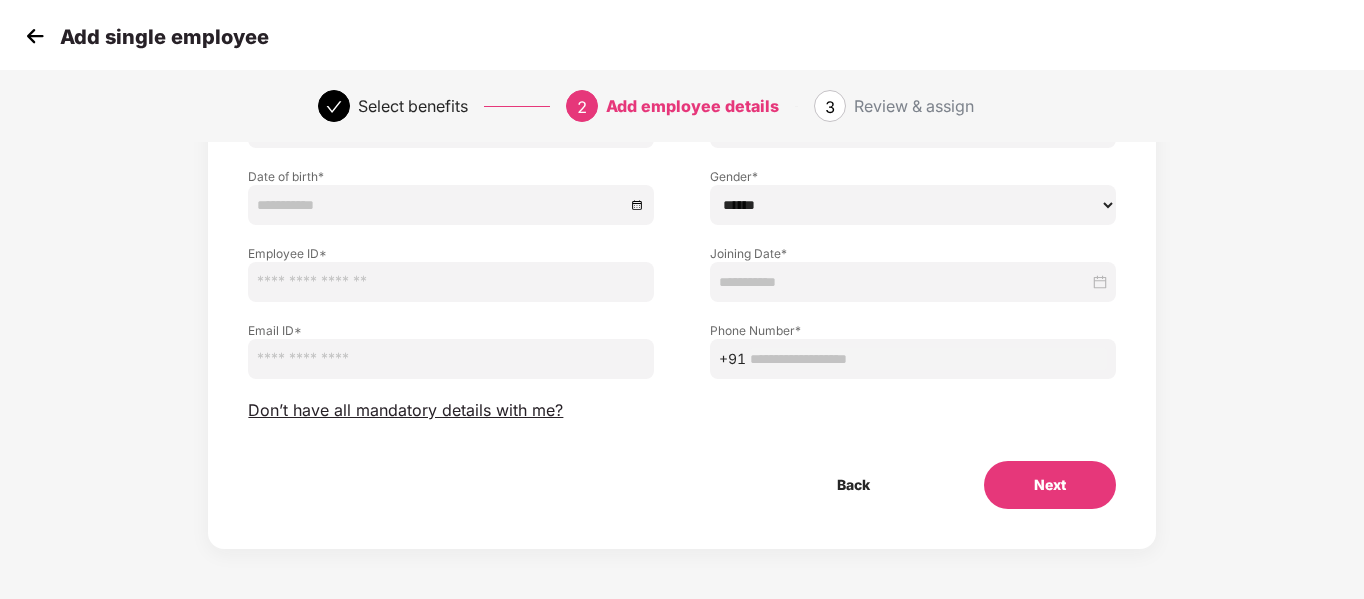 scroll, scrollTop: 0, scrollLeft: 0, axis: both 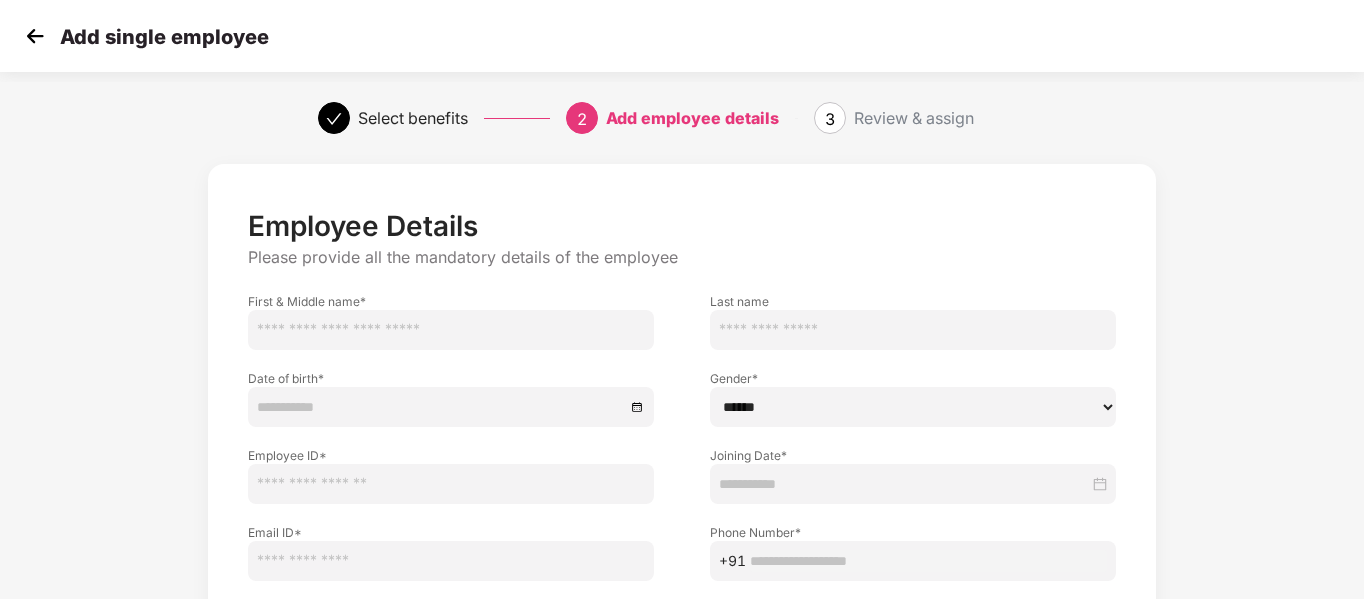 click at bounding box center (451, 330) 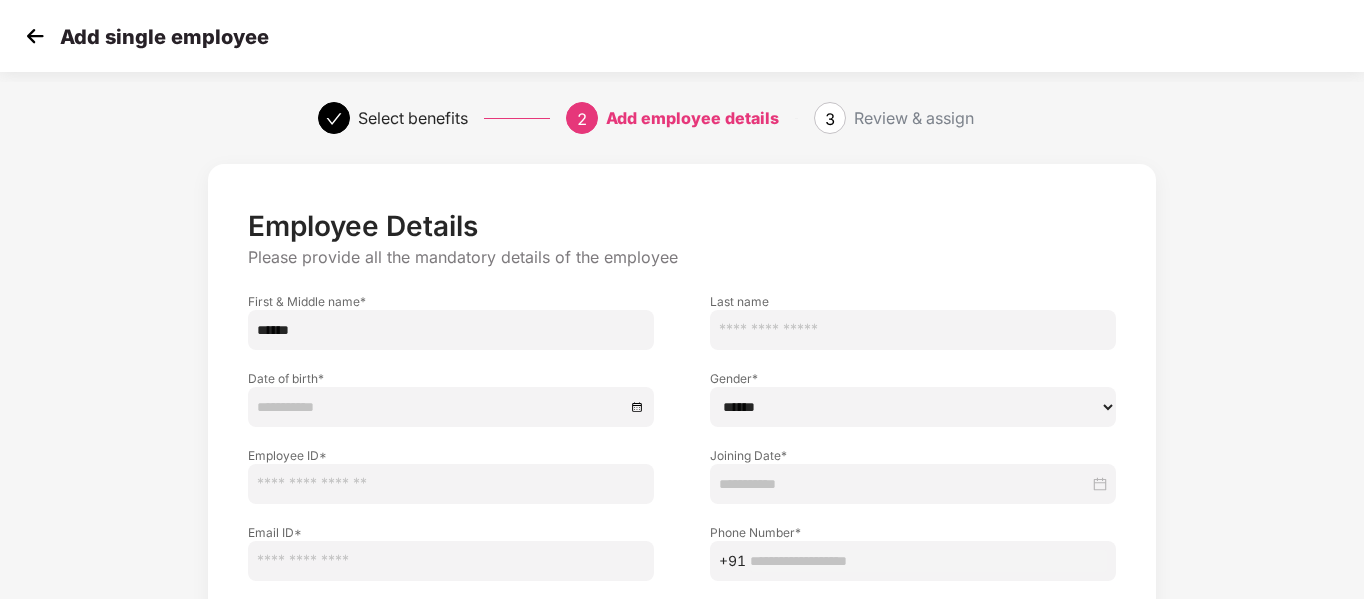 type on "******" 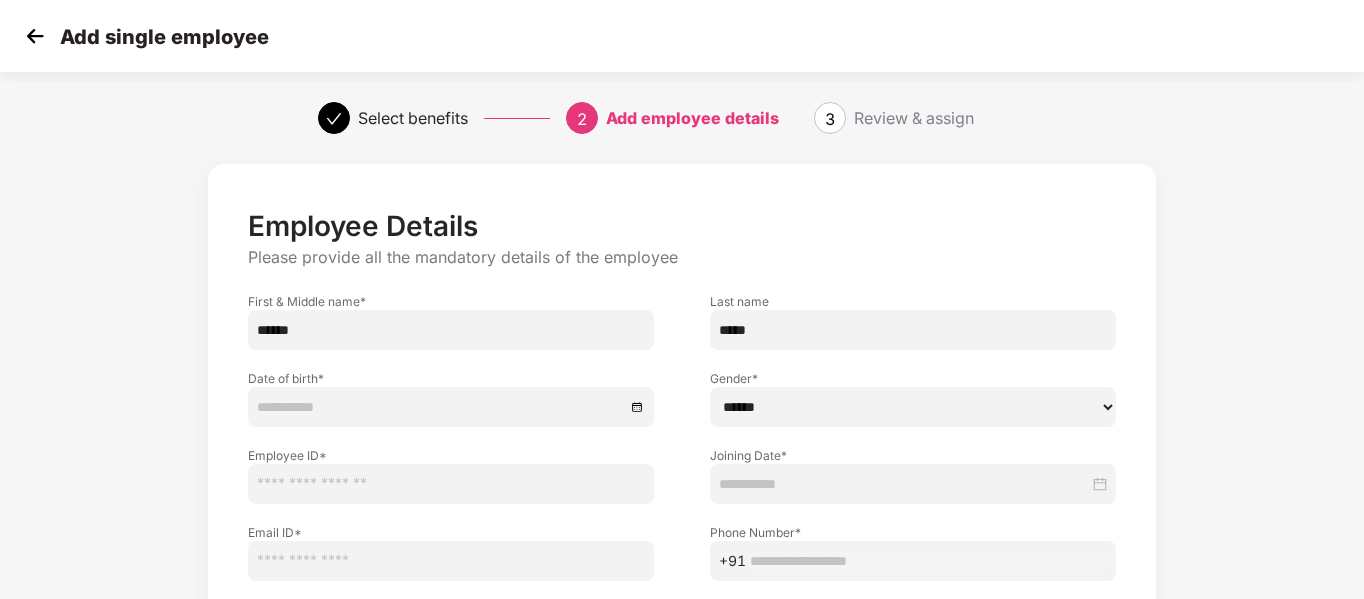type on "*****" 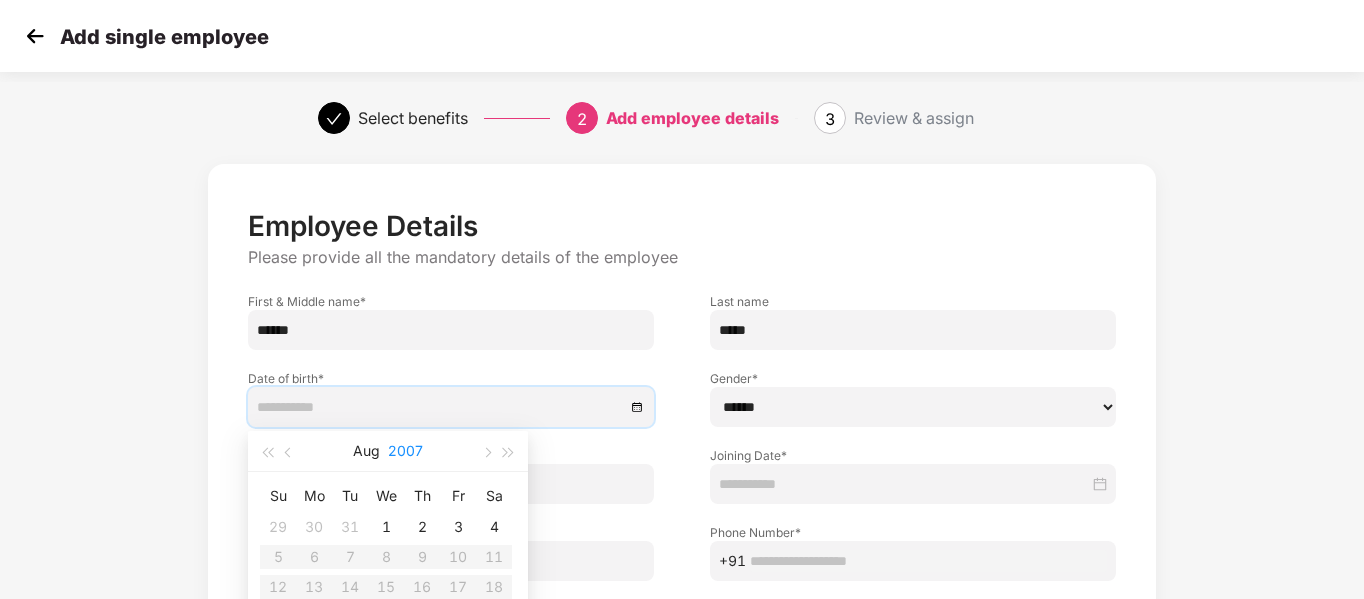 click on "2007" at bounding box center (405, 451) 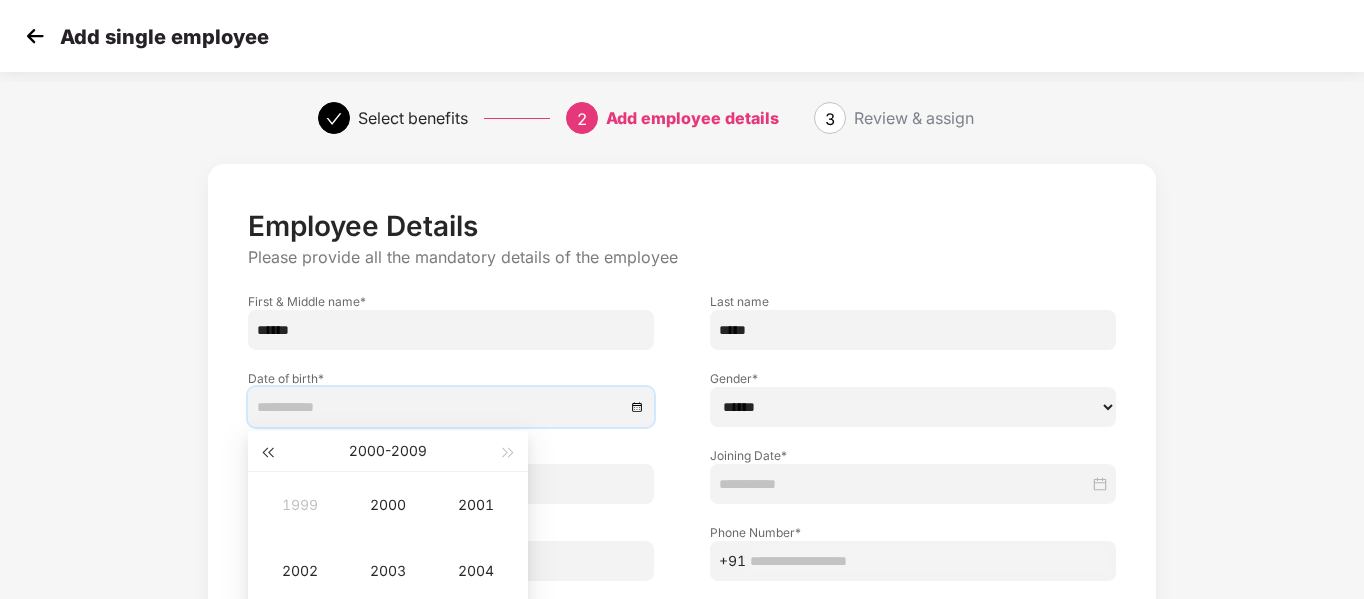 click at bounding box center [267, 453] 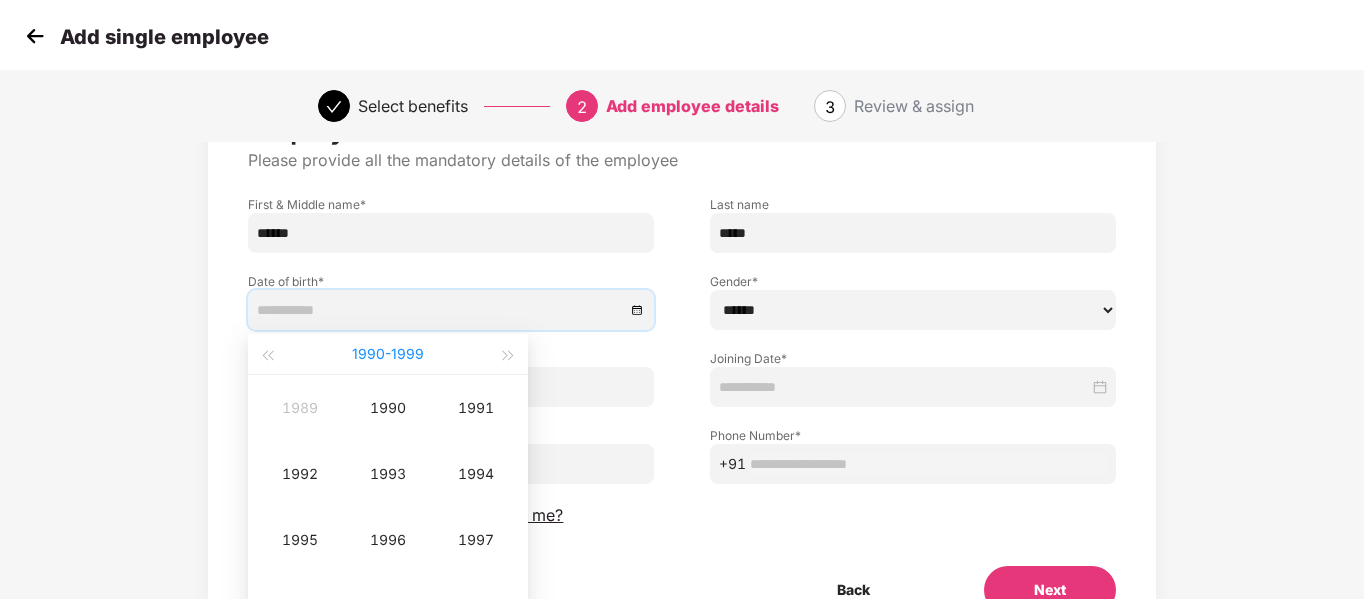 scroll, scrollTop: 200, scrollLeft: 0, axis: vertical 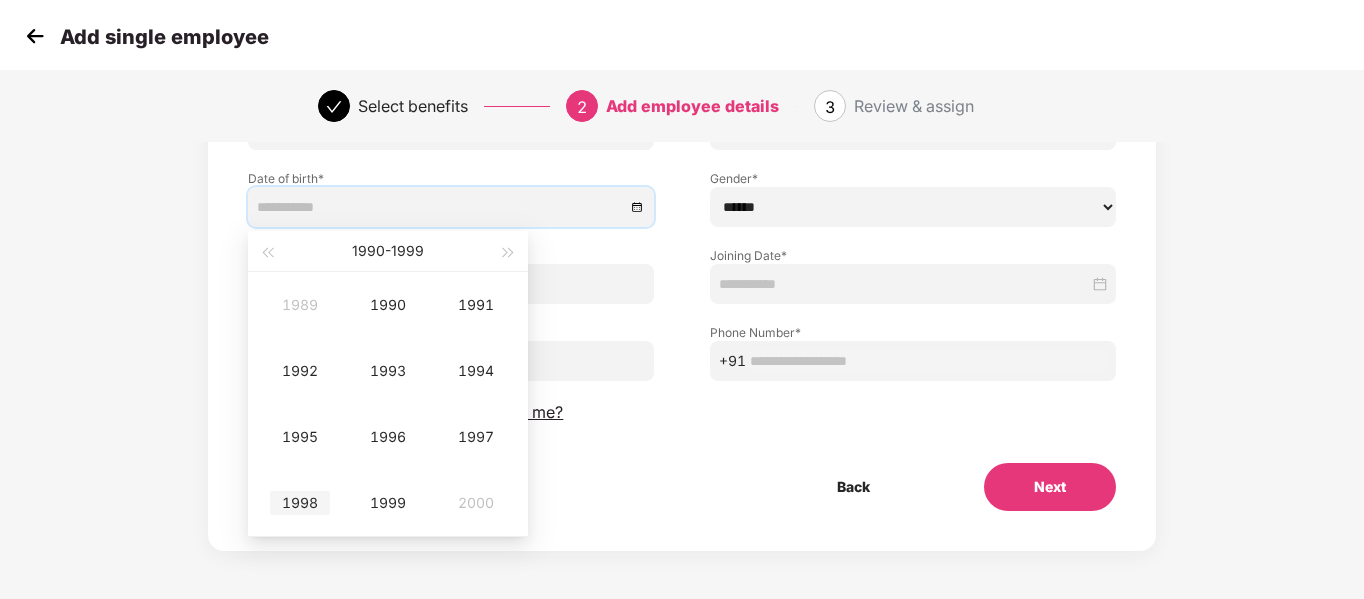type on "**********" 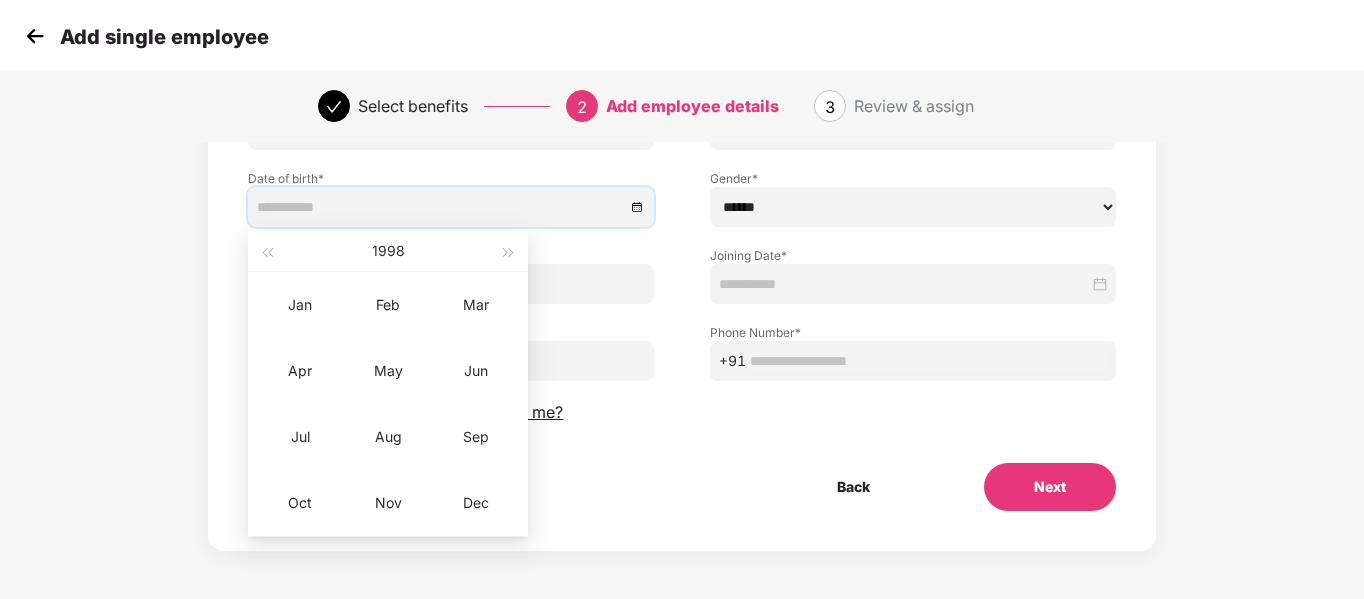type on "**********" 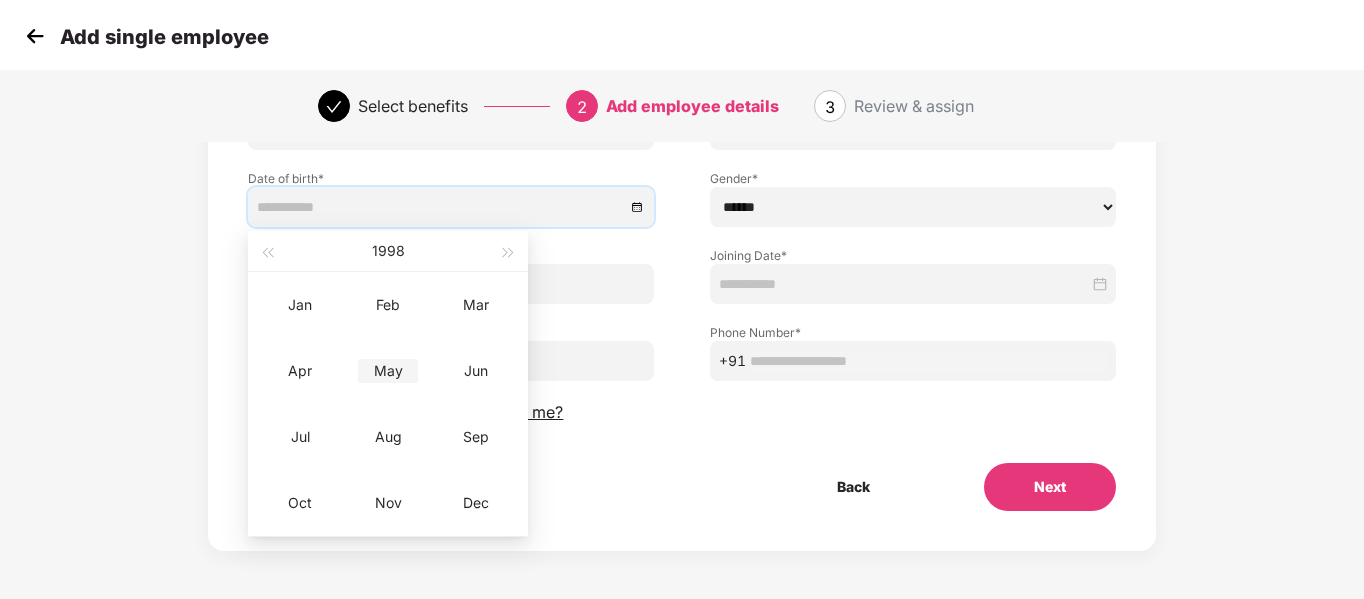 type on "**********" 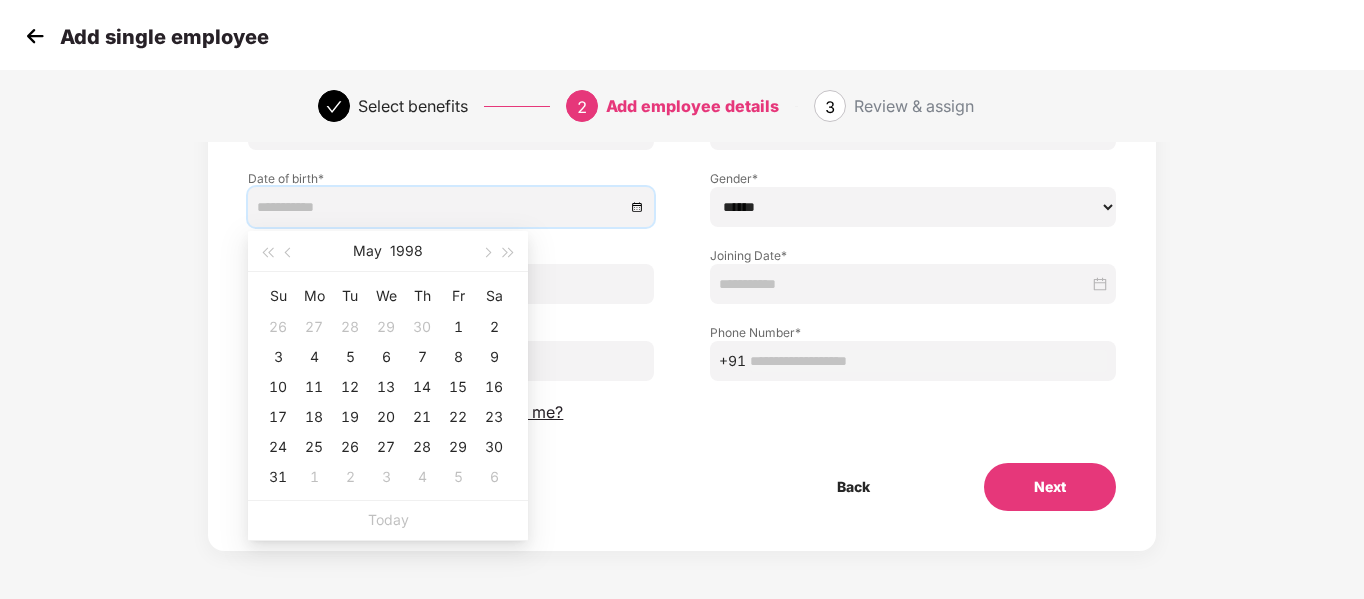 type on "**********" 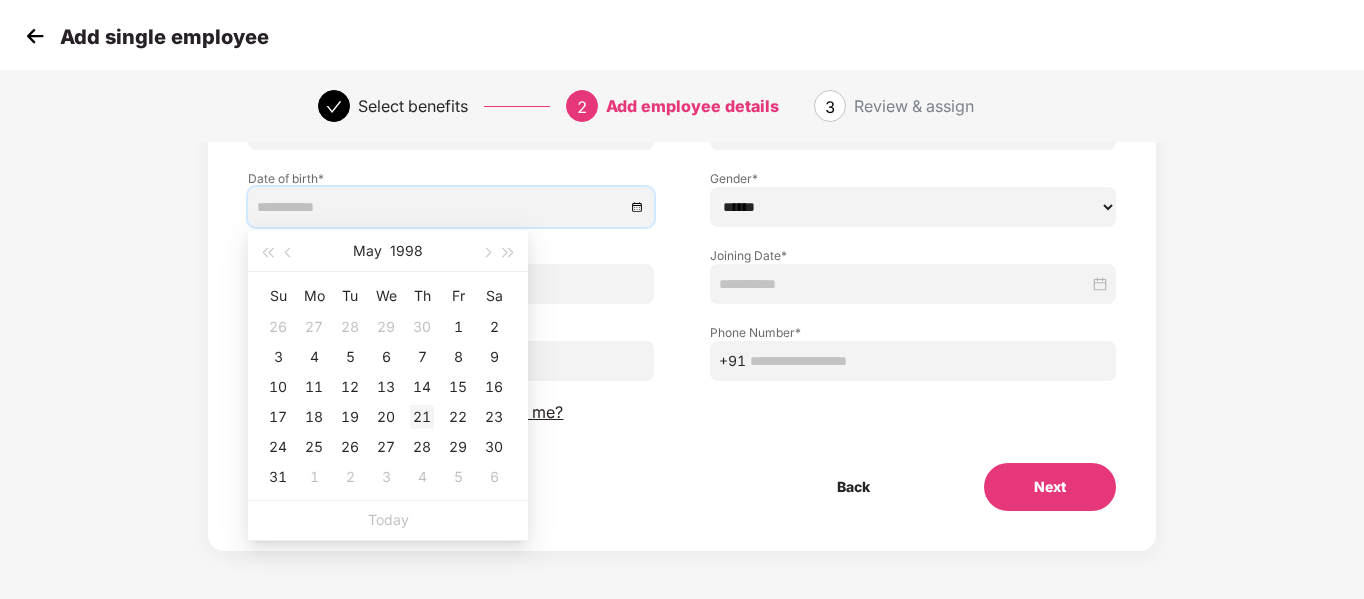 type on "**********" 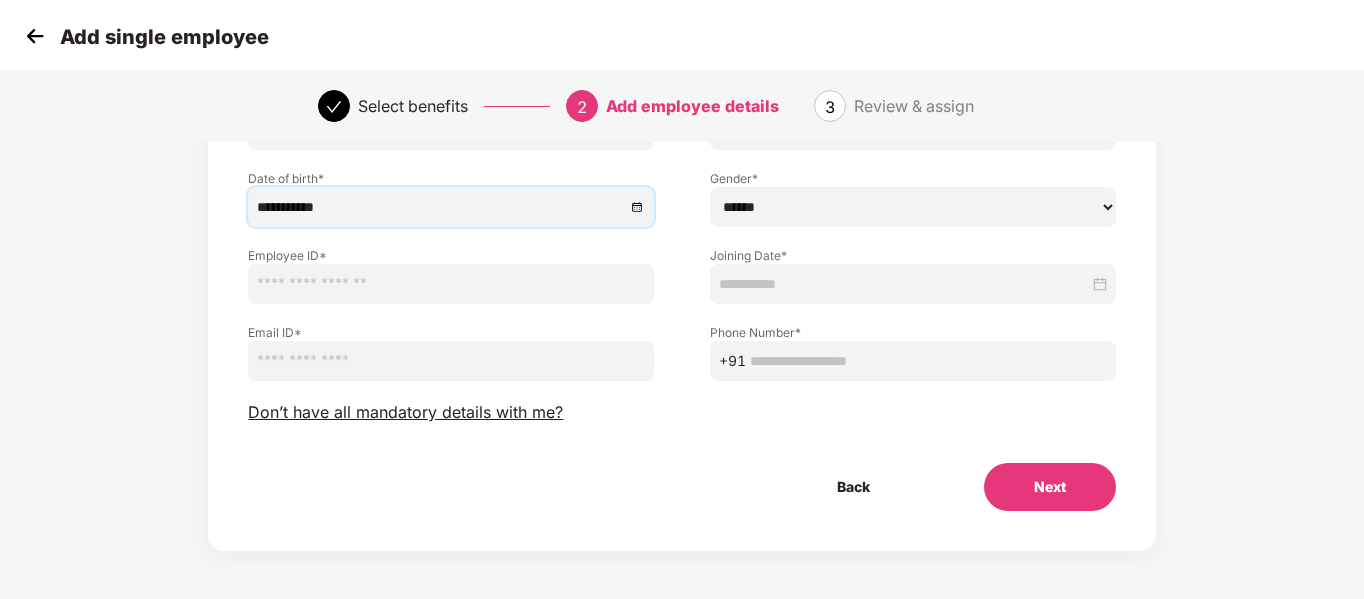 click on "****** **** ******" at bounding box center [913, 207] 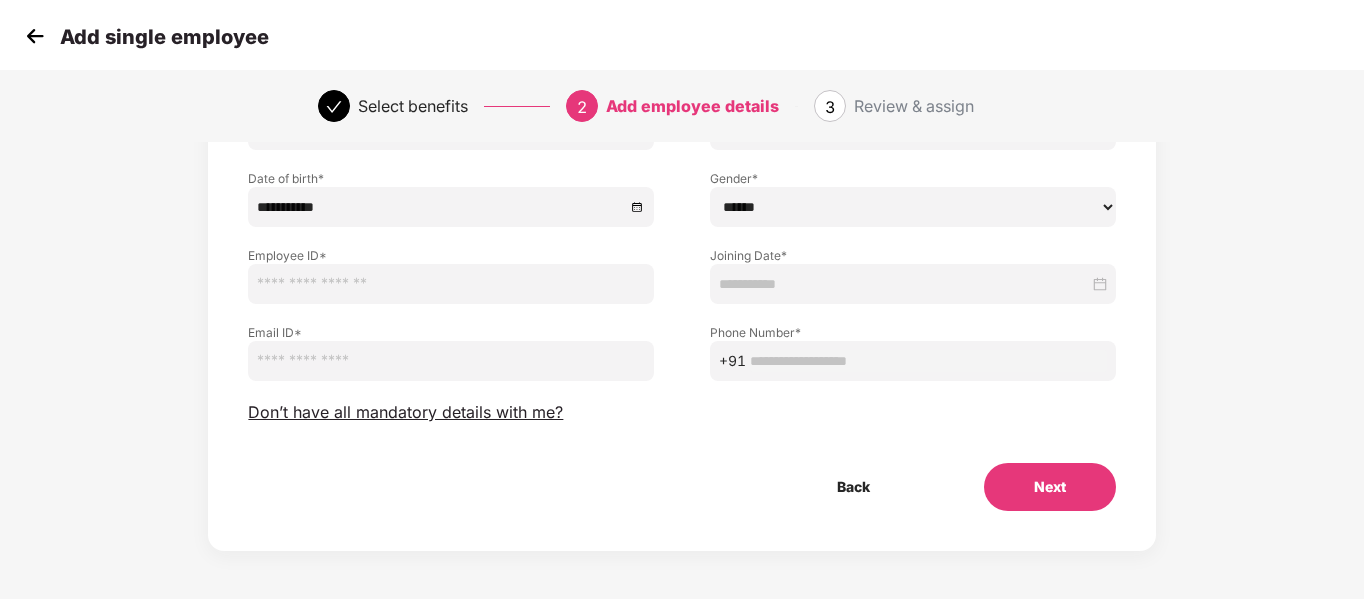 select on "****" 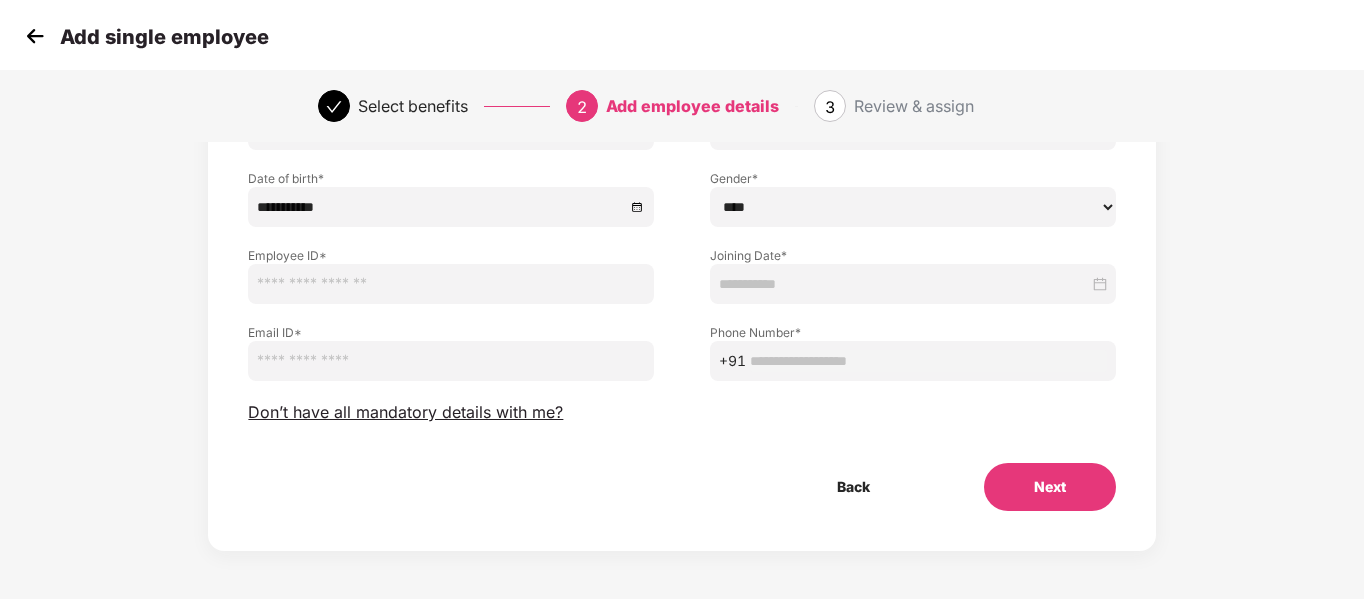 click on "****** **** ******" at bounding box center (913, 207) 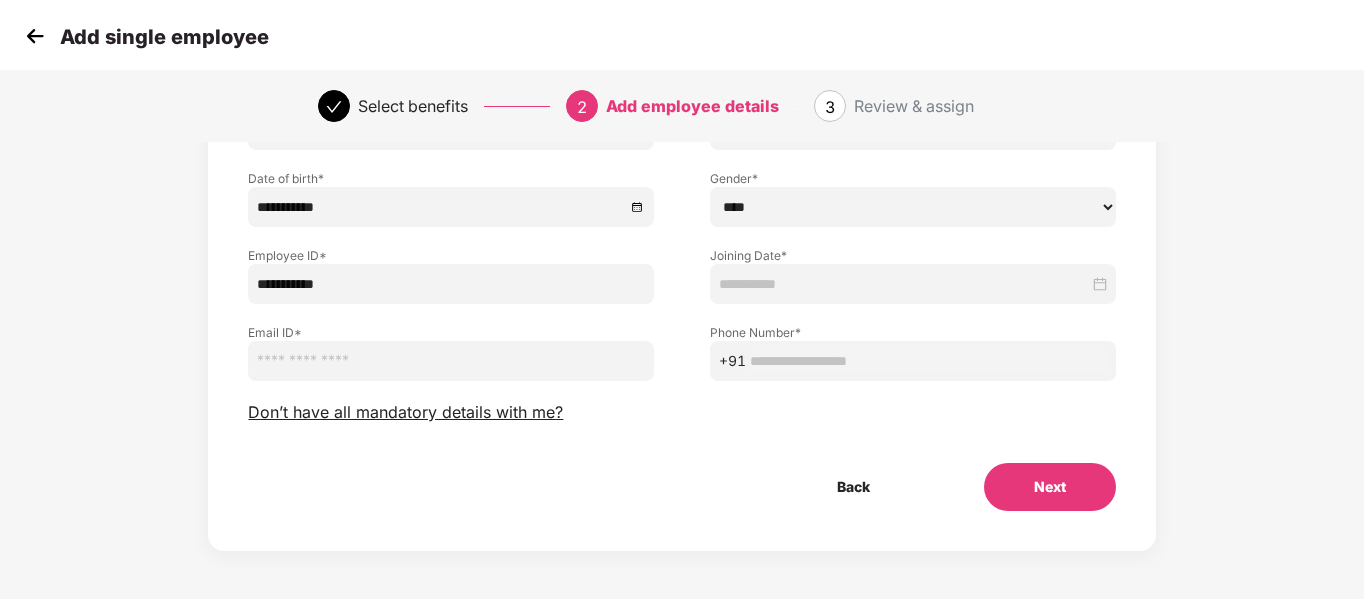 drag, startPoint x: 419, startPoint y: 290, endPoint x: 228, endPoint y: 277, distance: 191.4419 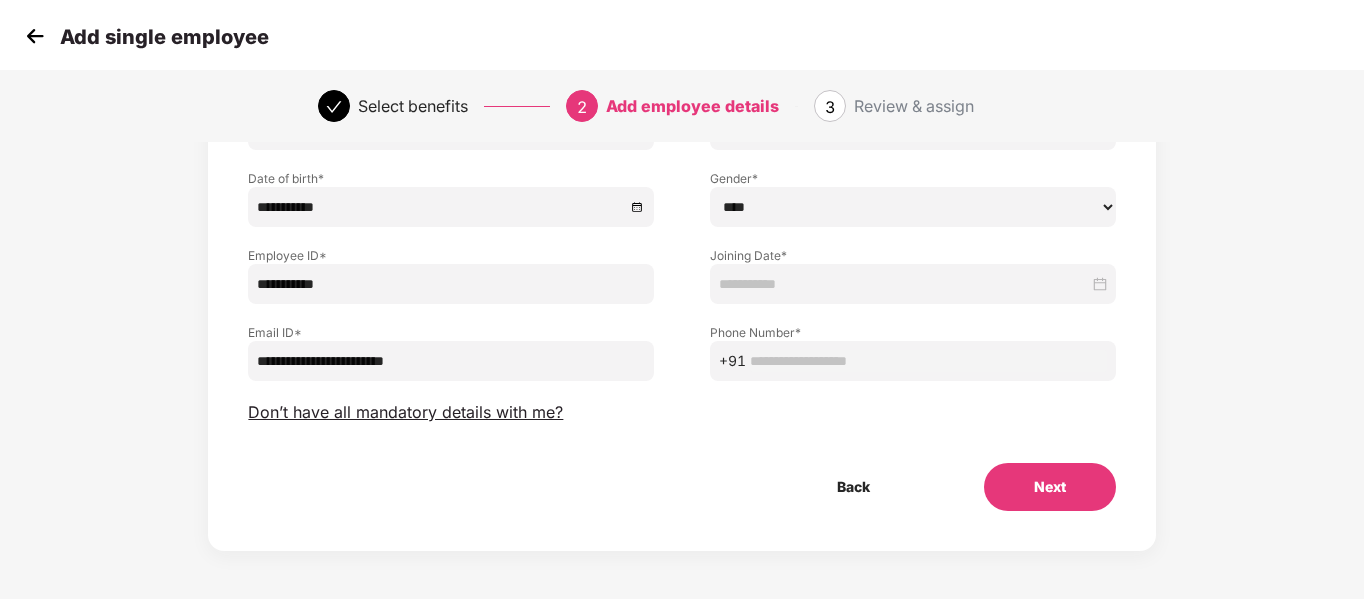 type on "**********" 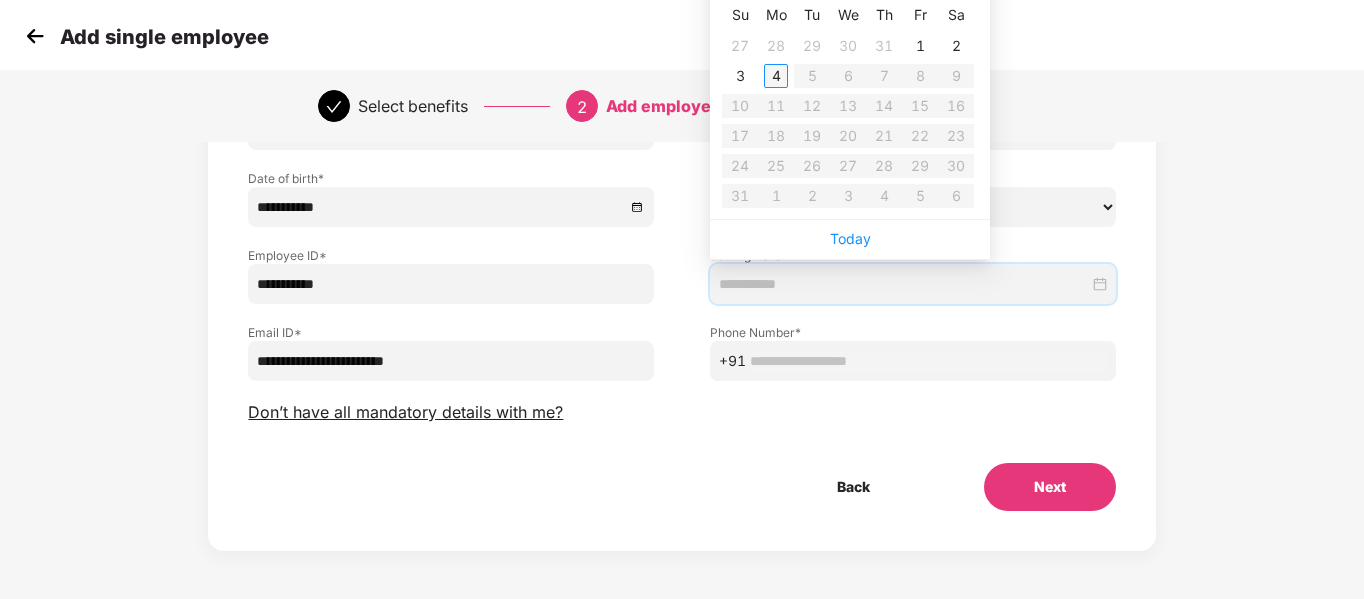 type on "**********" 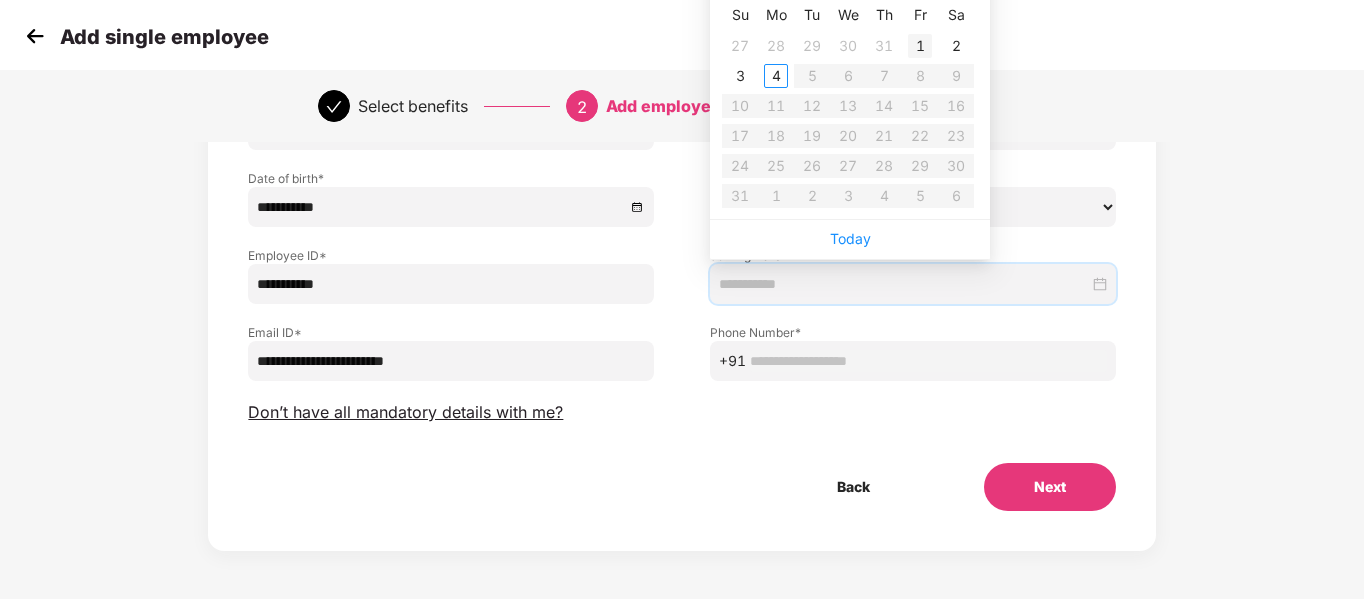 type on "**********" 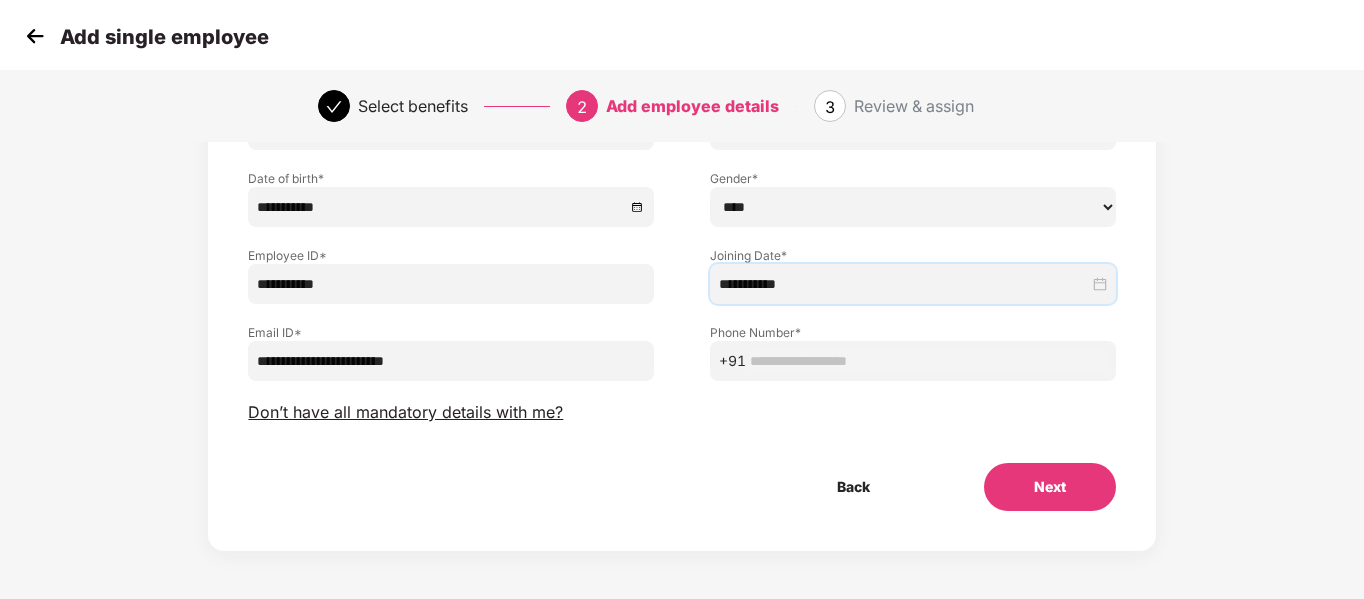 click on "+91" at bounding box center [913, 361] 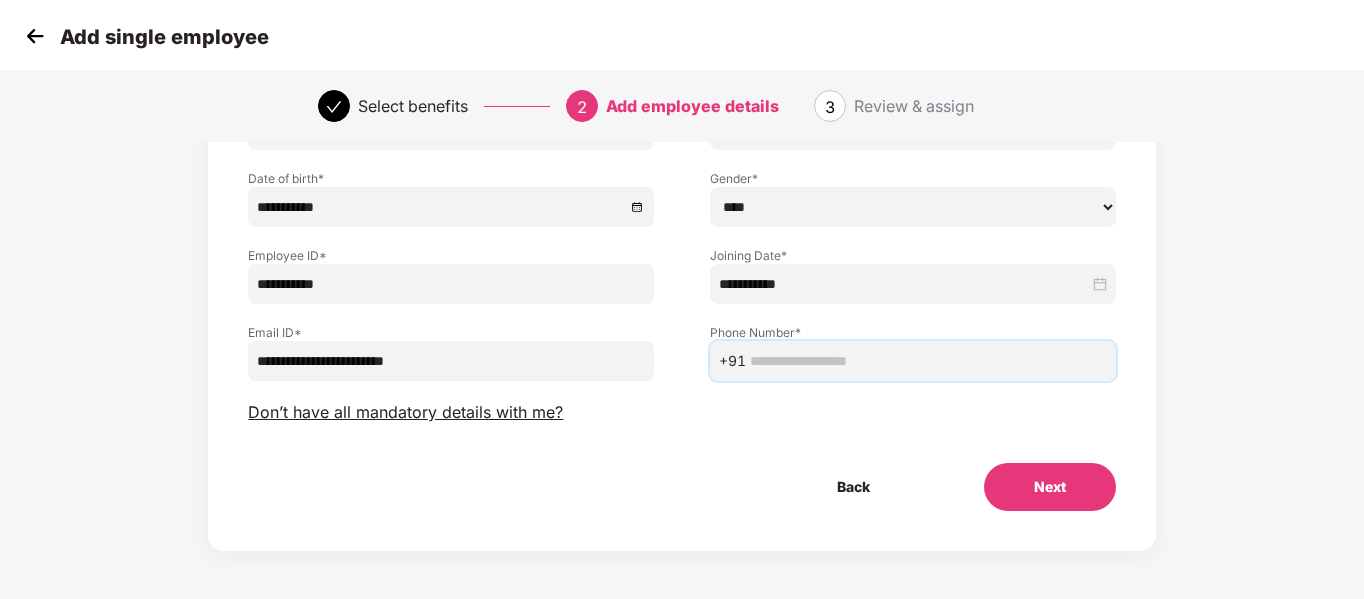 paste on "**********" 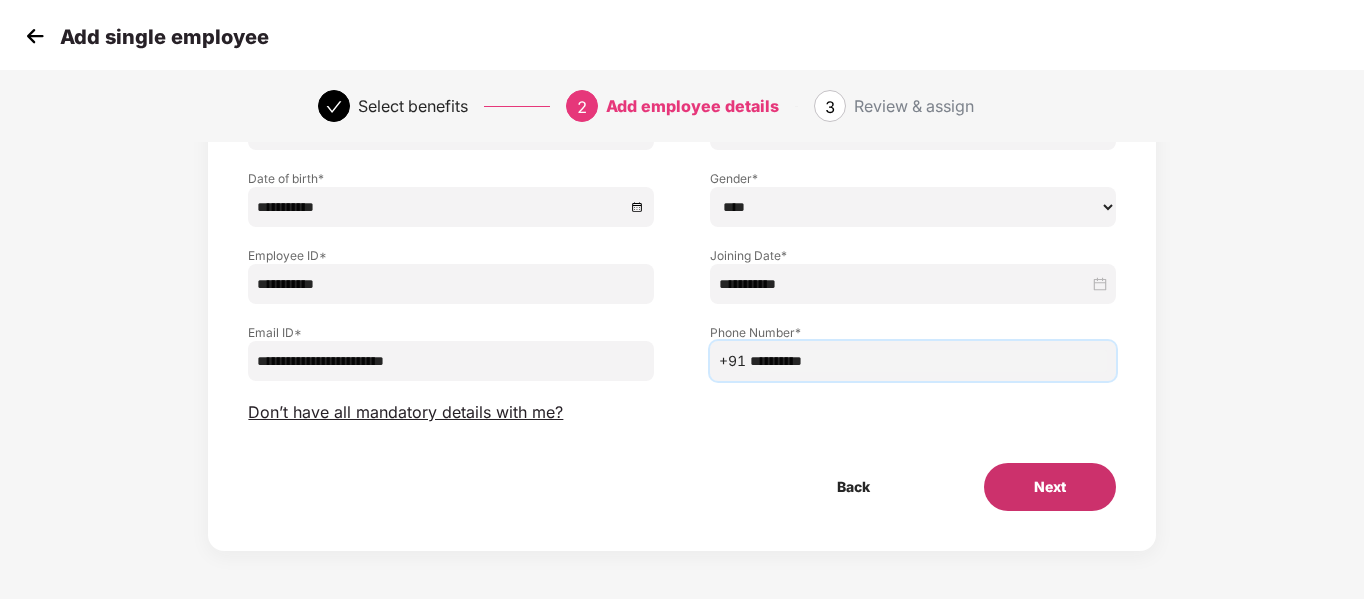 type on "**********" 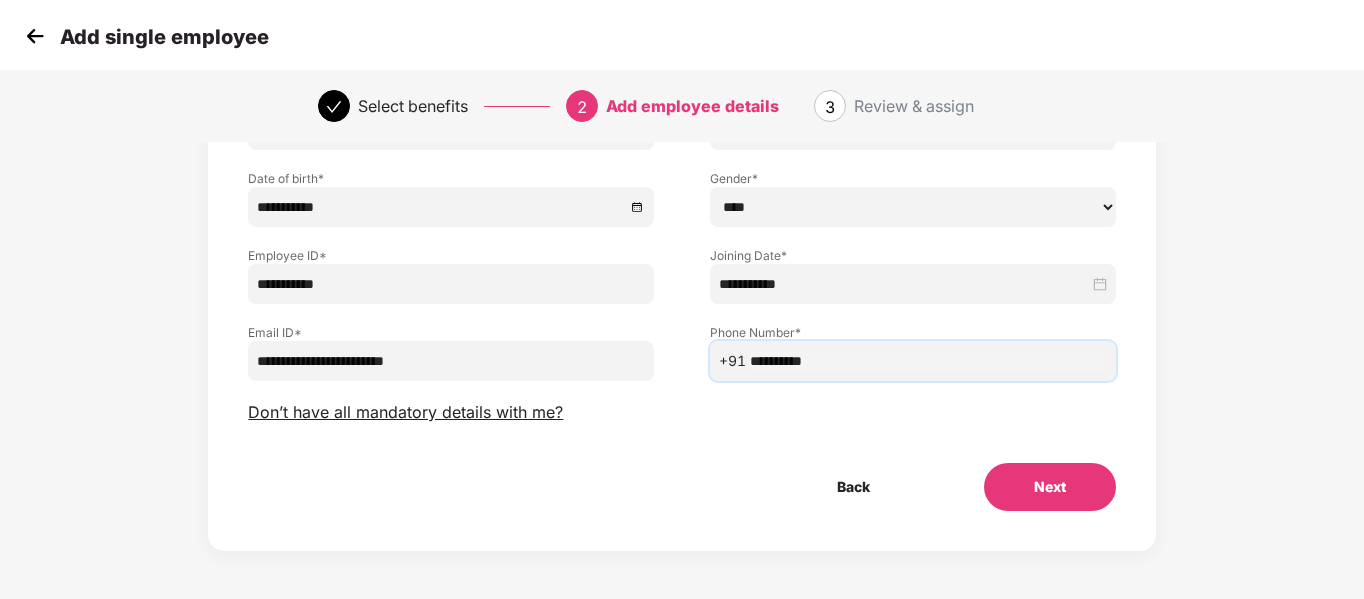 click on "Next" at bounding box center (1050, 487) 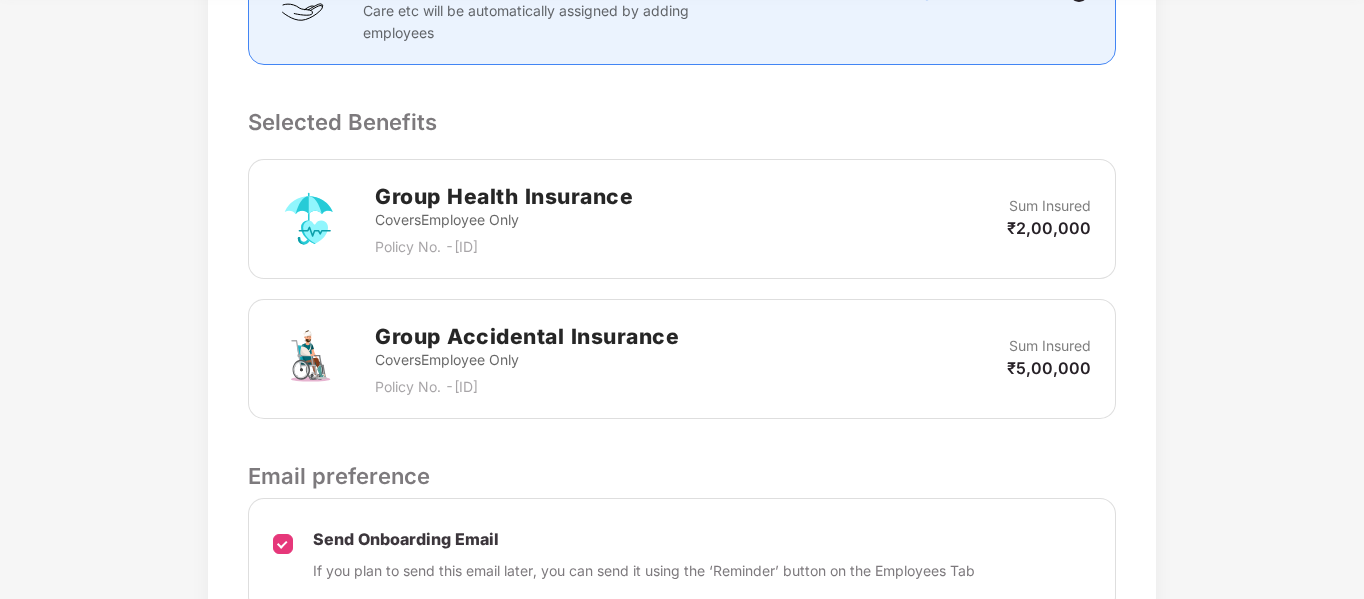 scroll, scrollTop: 788, scrollLeft: 0, axis: vertical 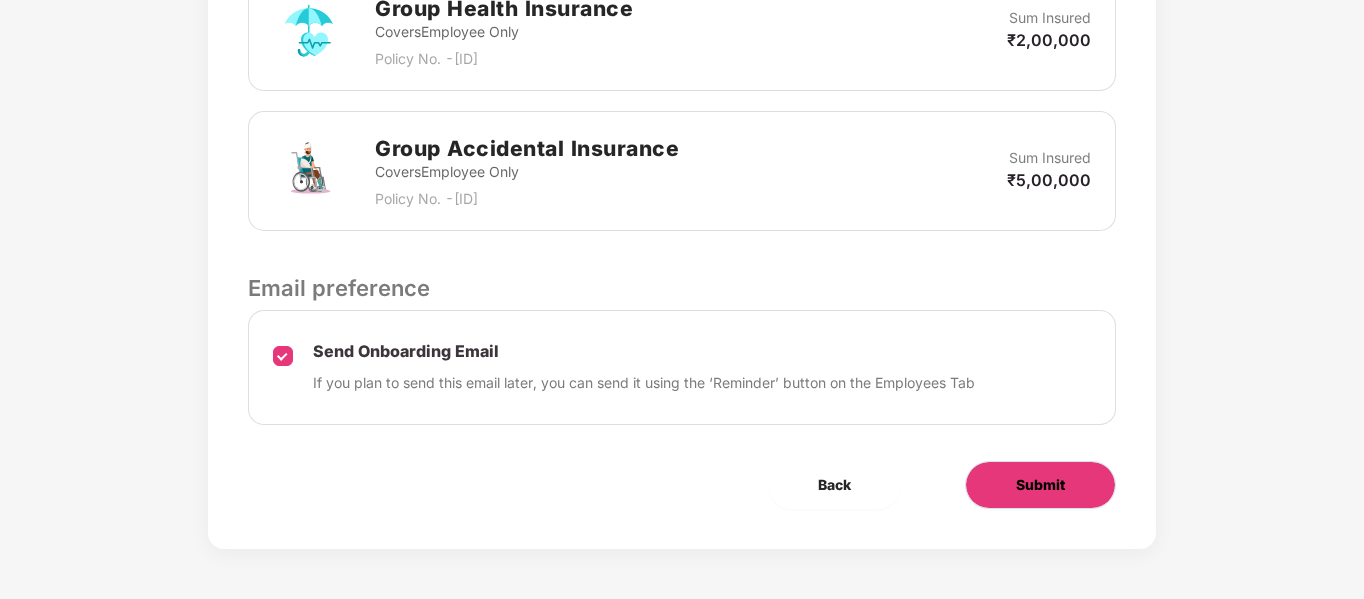click on "Submit" at bounding box center [1040, 485] 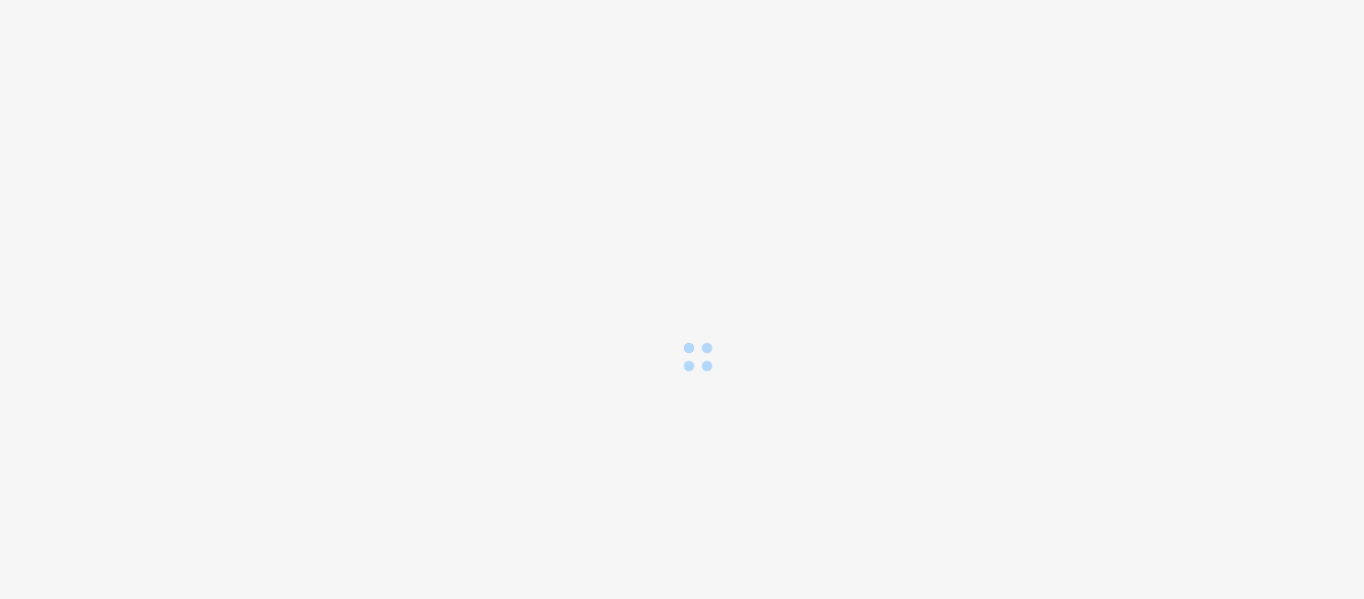scroll, scrollTop: 0, scrollLeft: 0, axis: both 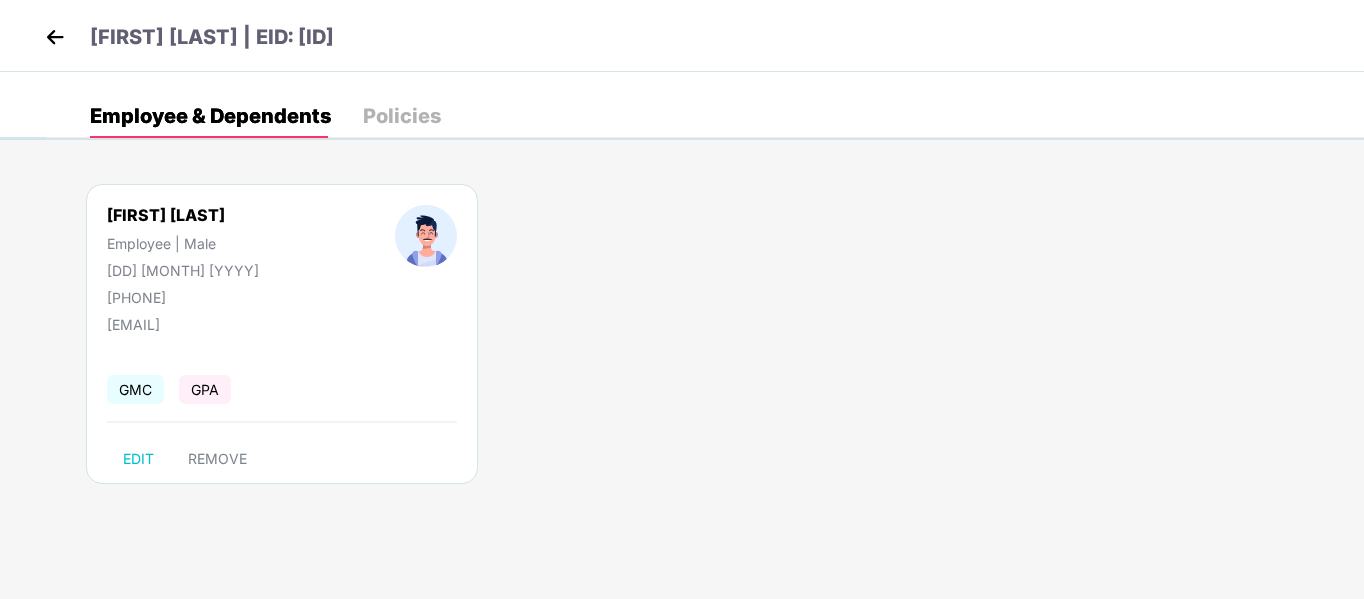 click at bounding box center [55, 37] 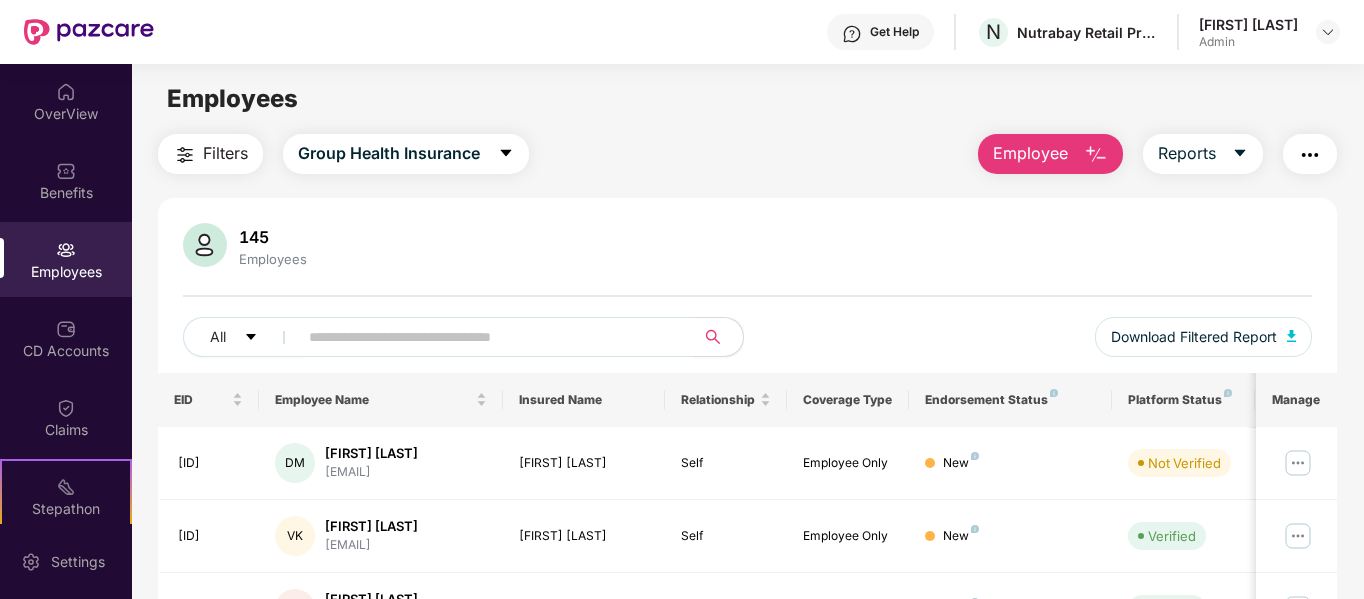 click on "Employee" at bounding box center (1050, 154) 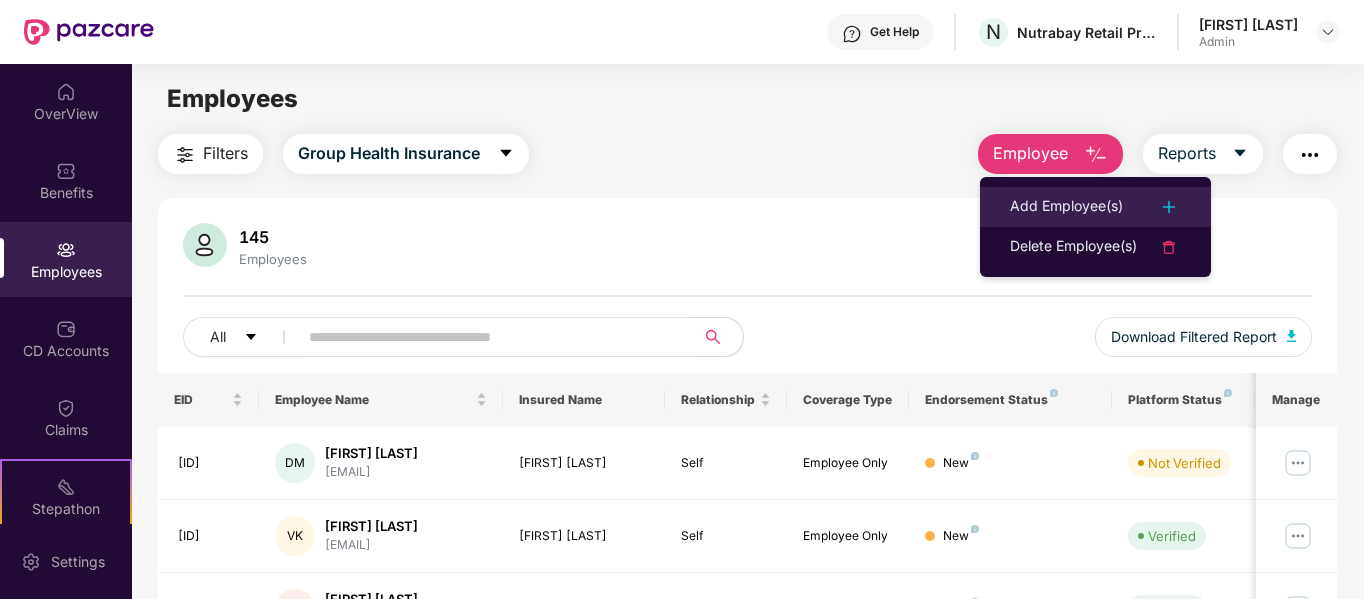click on "Add Employee(s)" at bounding box center (1066, 207) 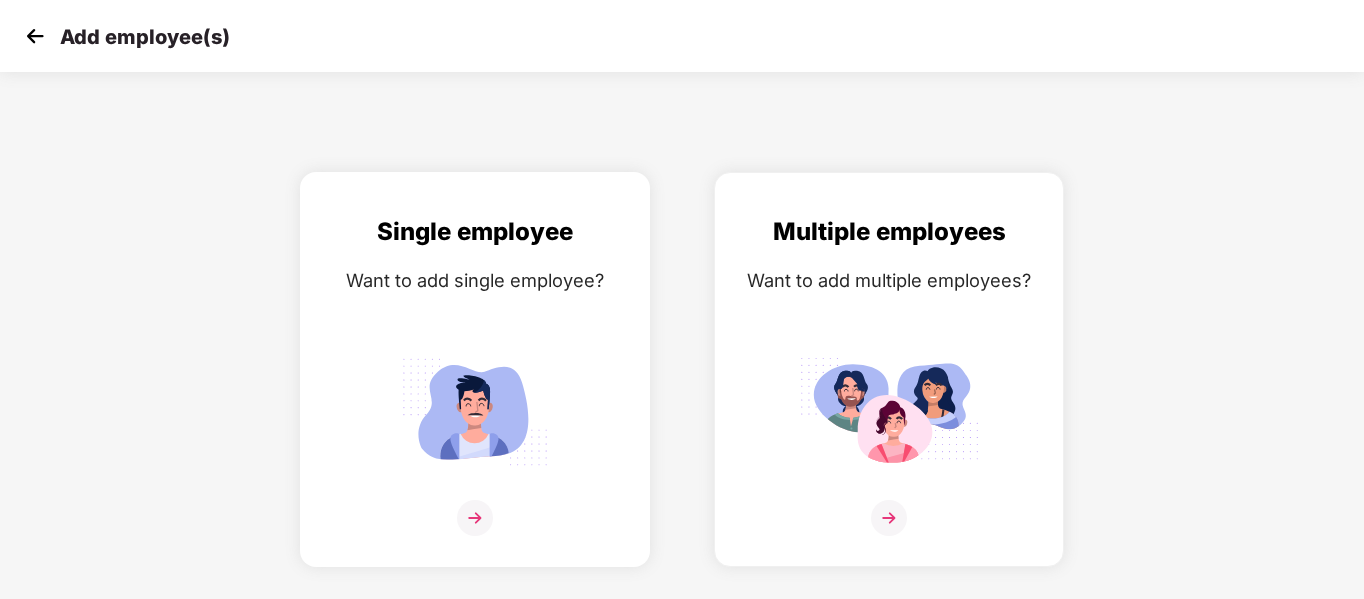 click at bounding box center [475, 518] 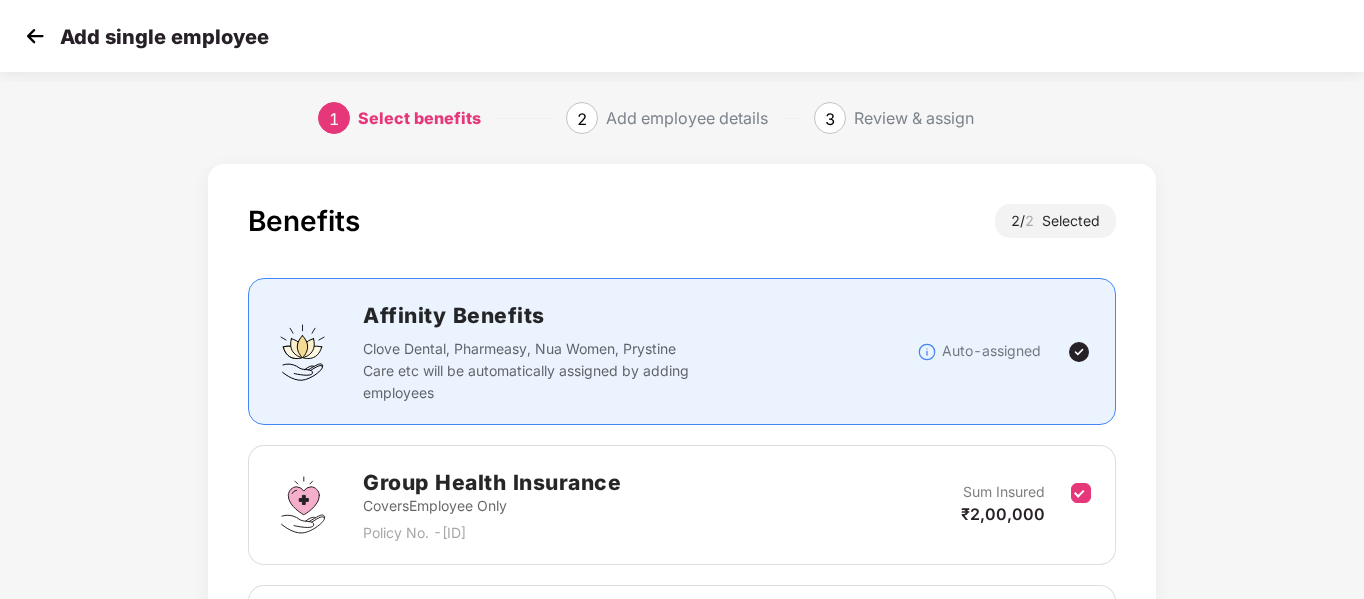 scroll, scrollTop: 280, scrollLeft: 0, axis: vertical 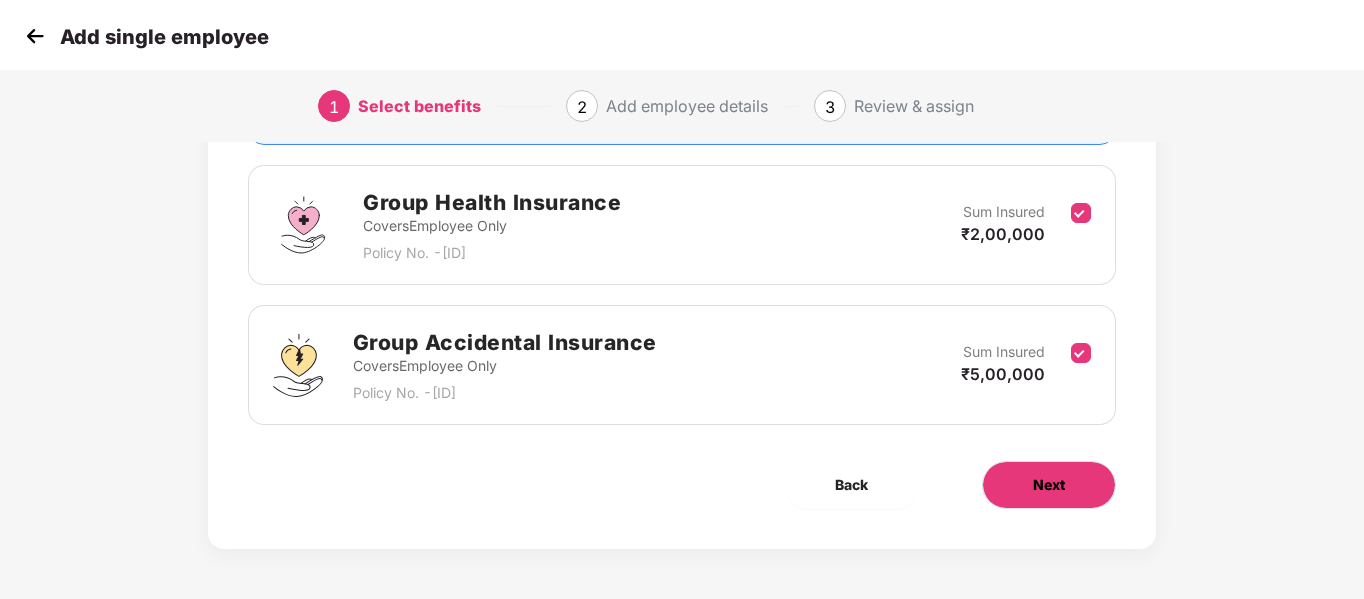 click on "Next" at bounding box center (1049, 485) 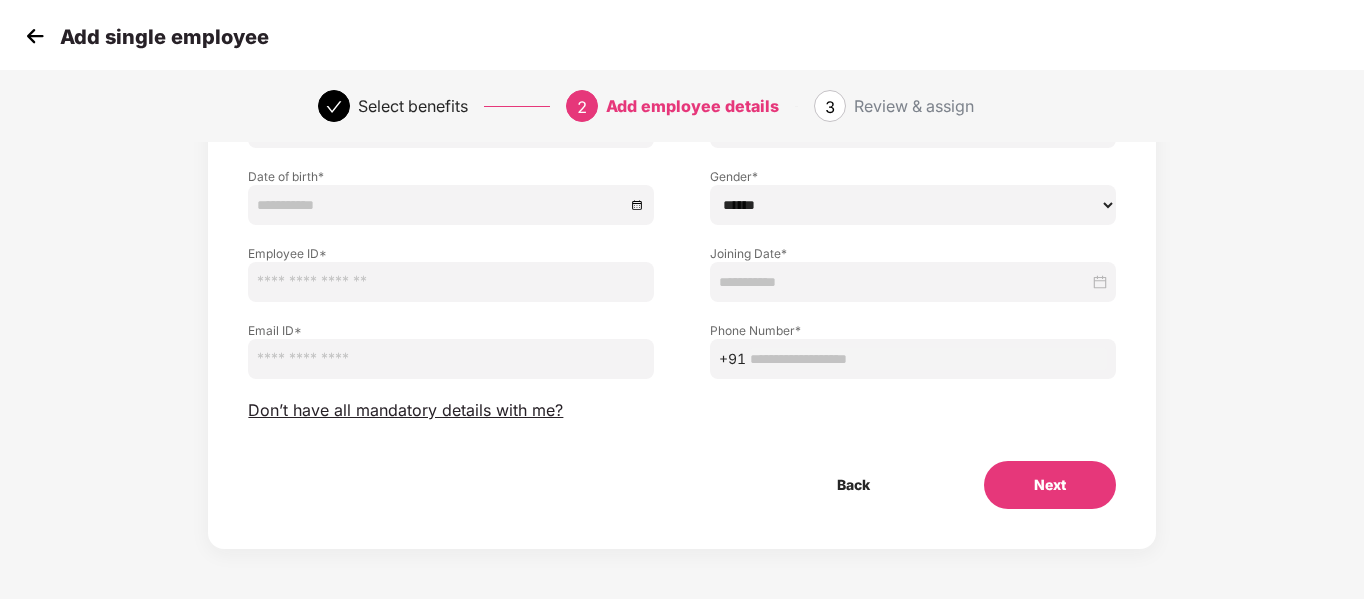 scroll, scrollTop: 0, scrollLeft: 0, axis: both 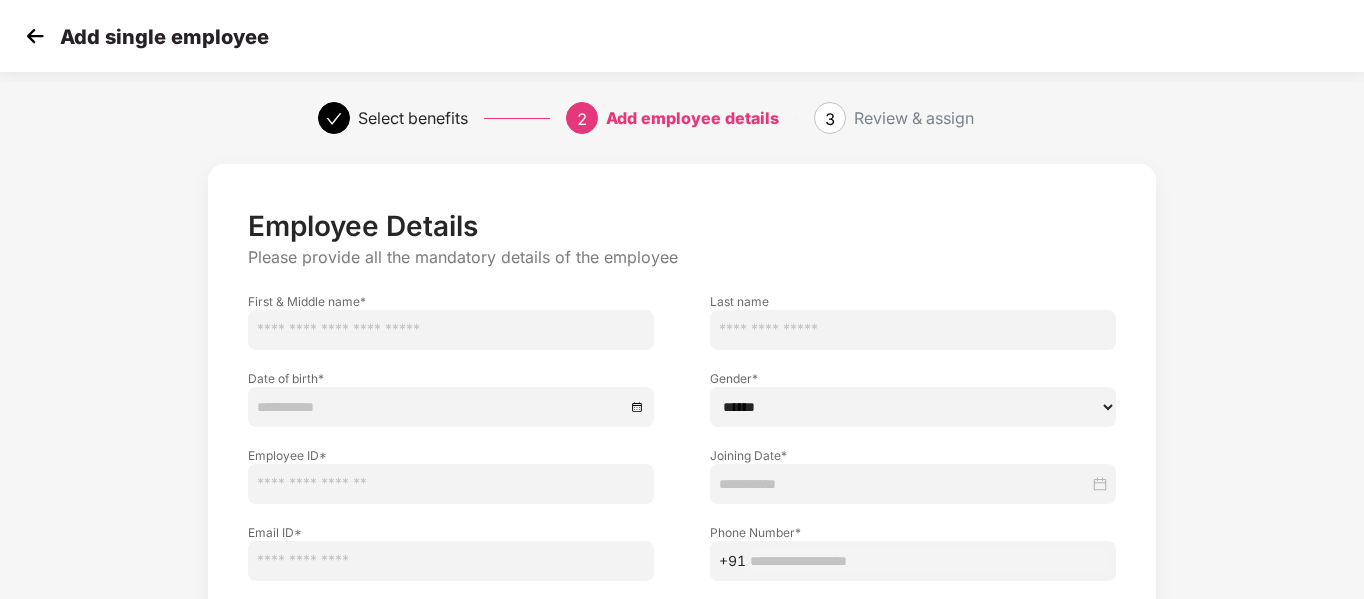 click at bounding box center [451, 330] 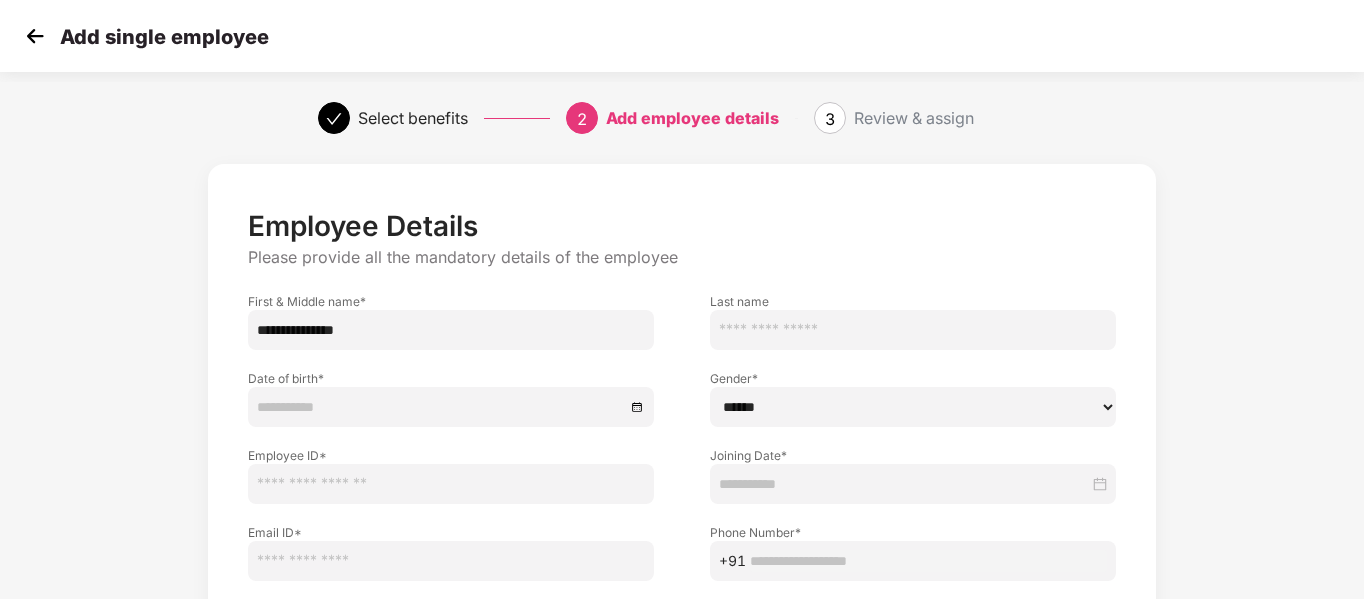 click on "**********" at bounding box center [451, 330] 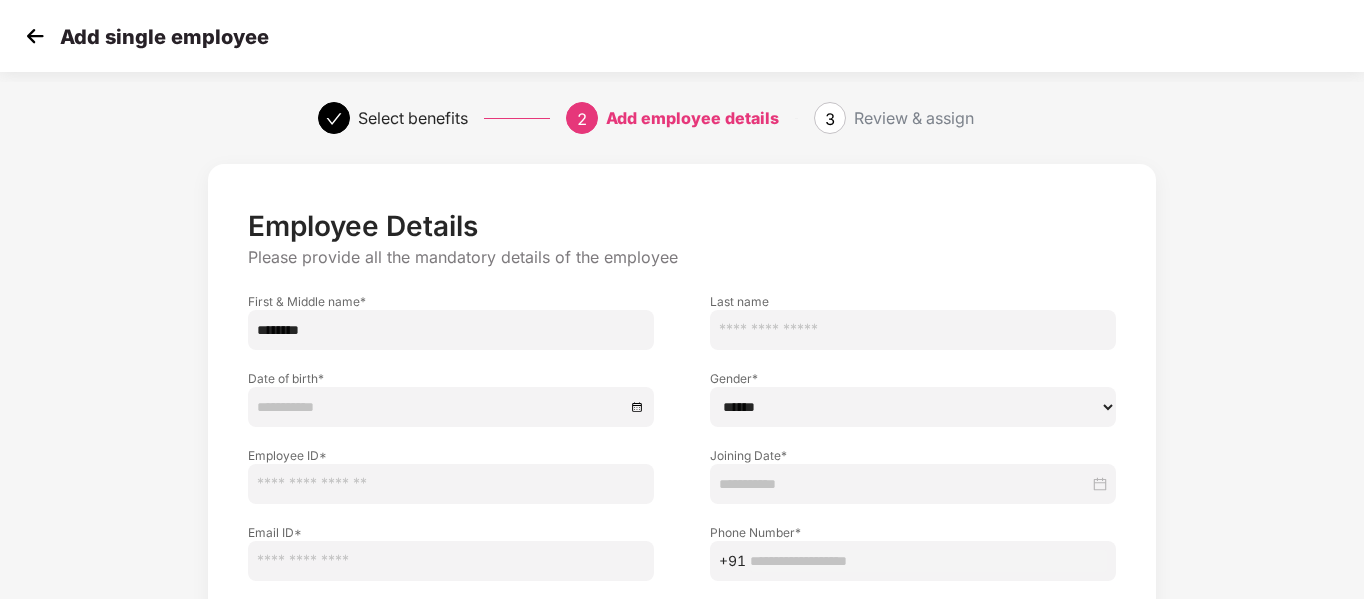 type on "*******" 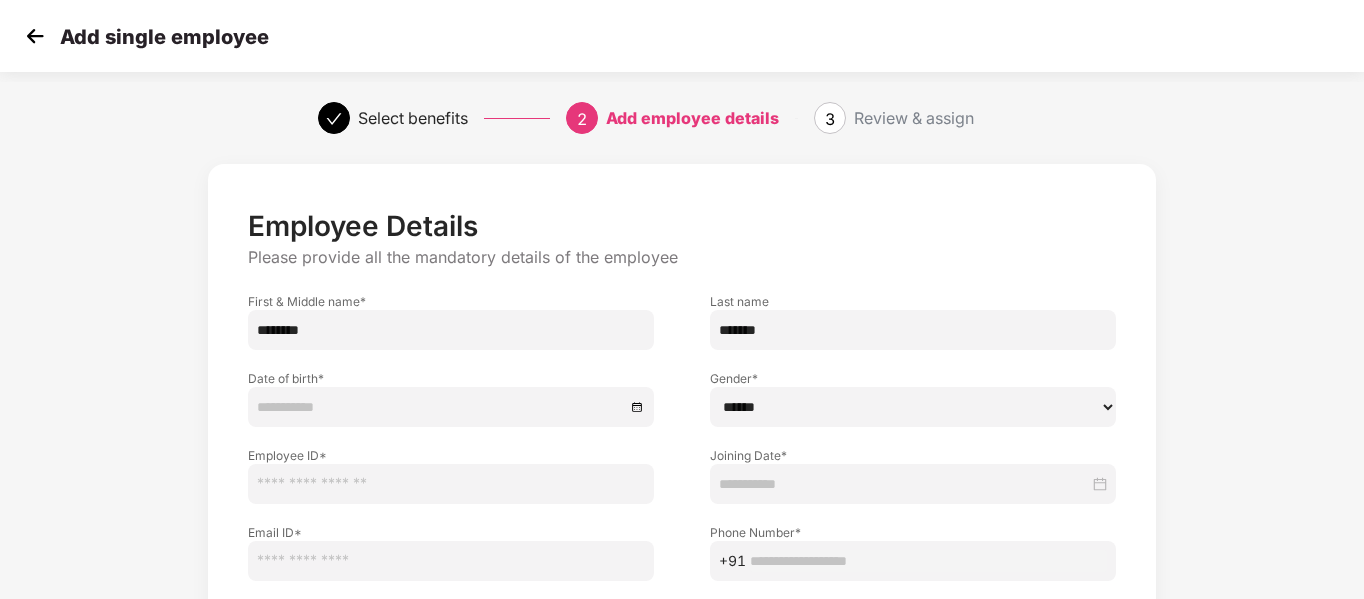 type on "*******" 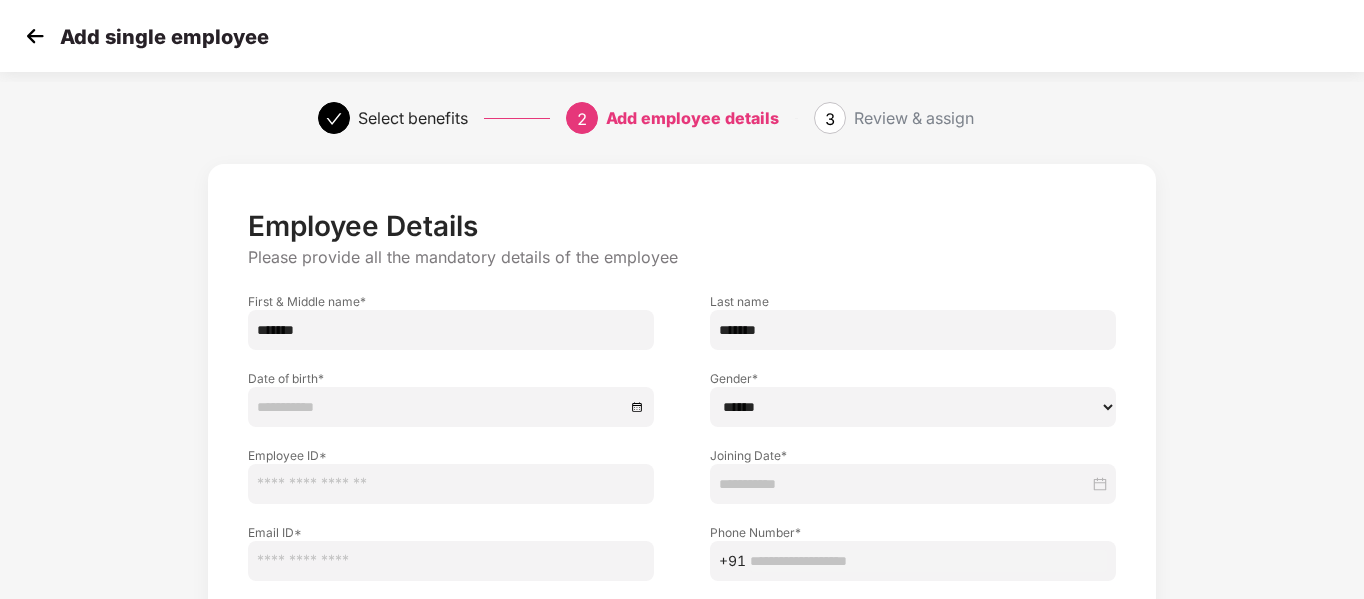 type on "*******" 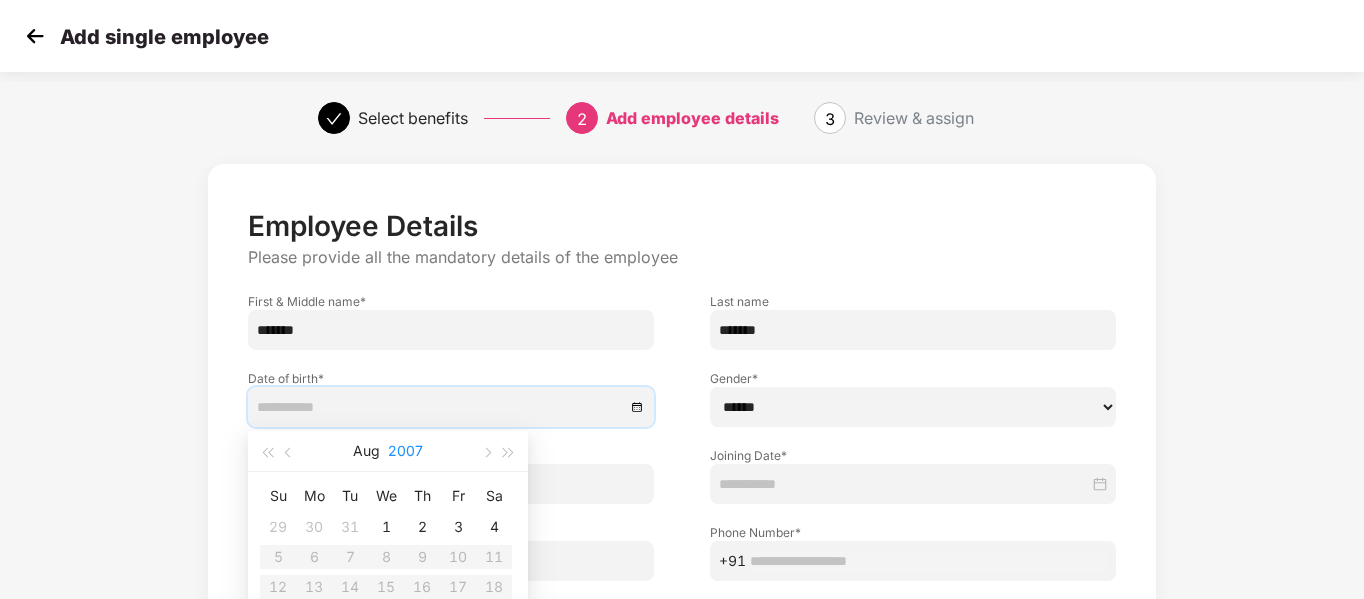 click on "2007" at bounding box center [405, 451] 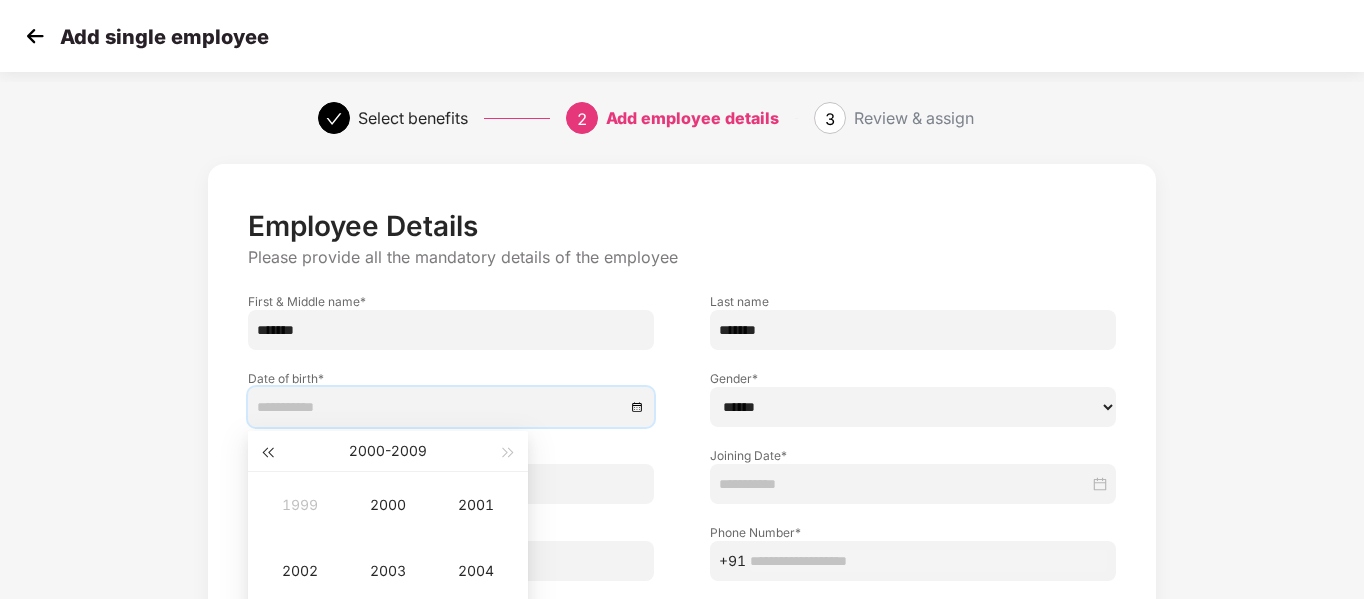 click at bounding box center [267, 451] 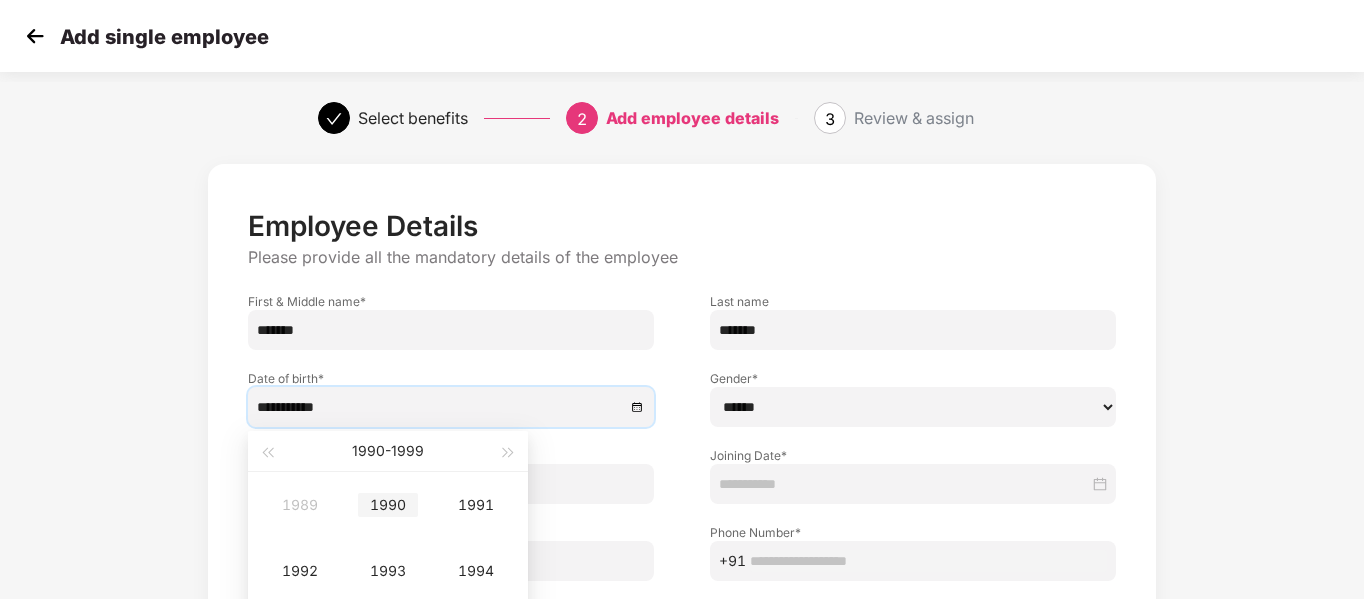 type on "**********" 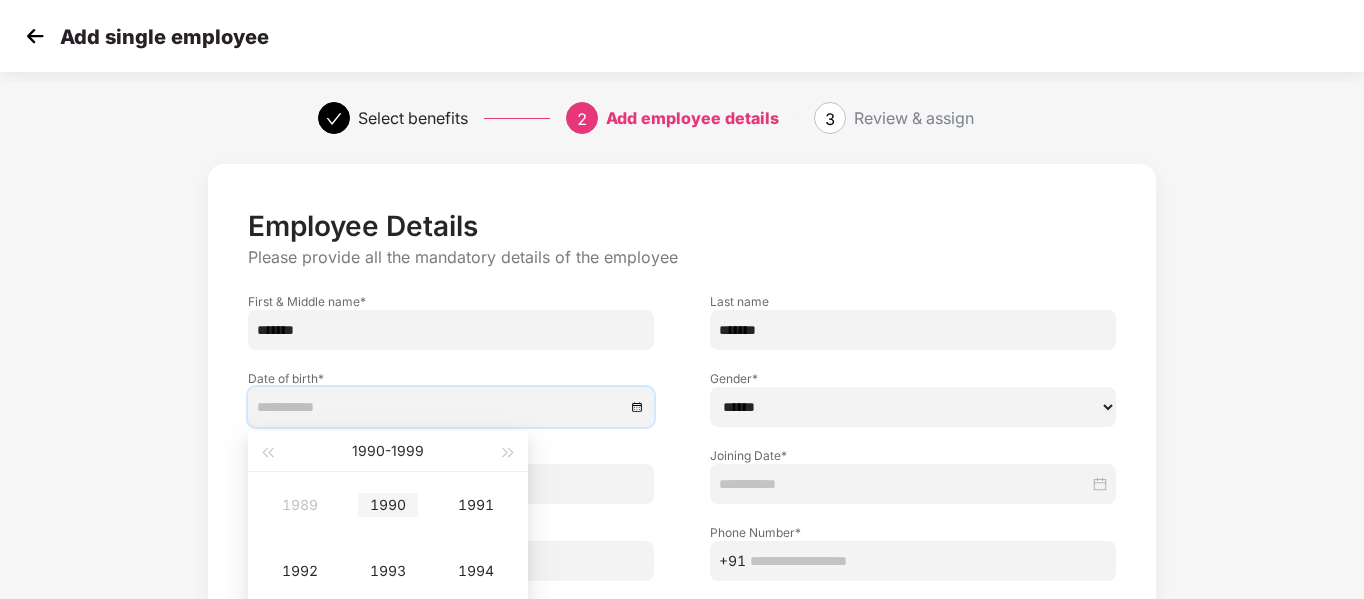 click on "1990" at bounding box center [388, 505] 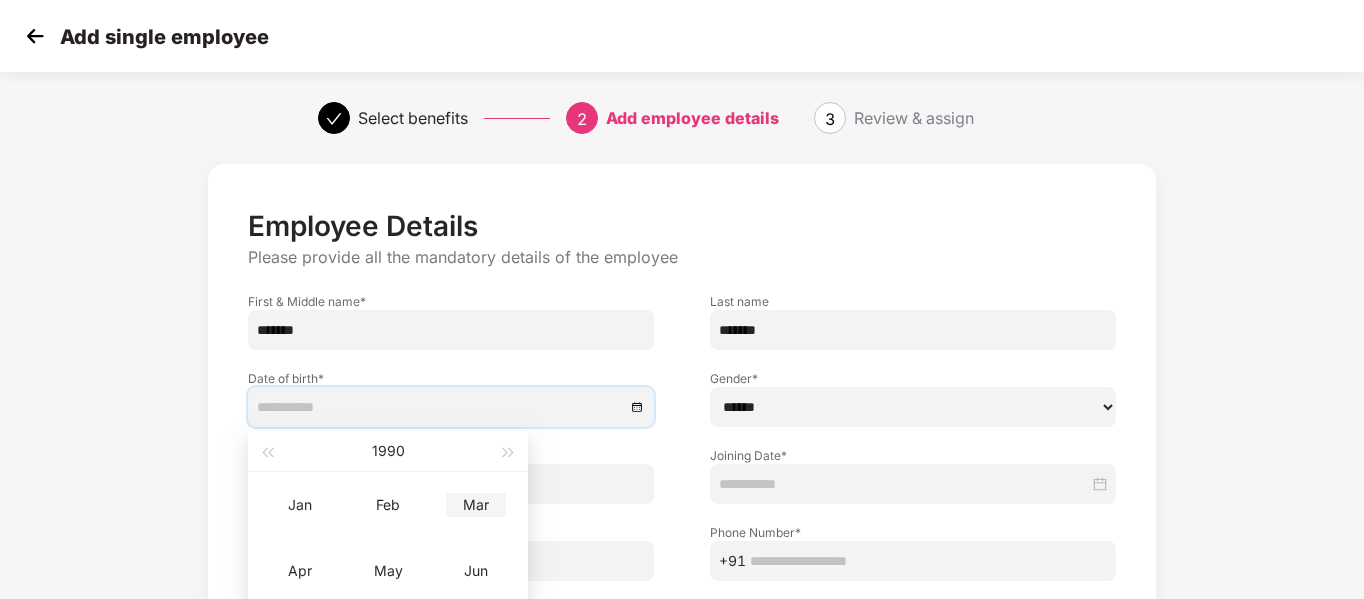type on "**********" 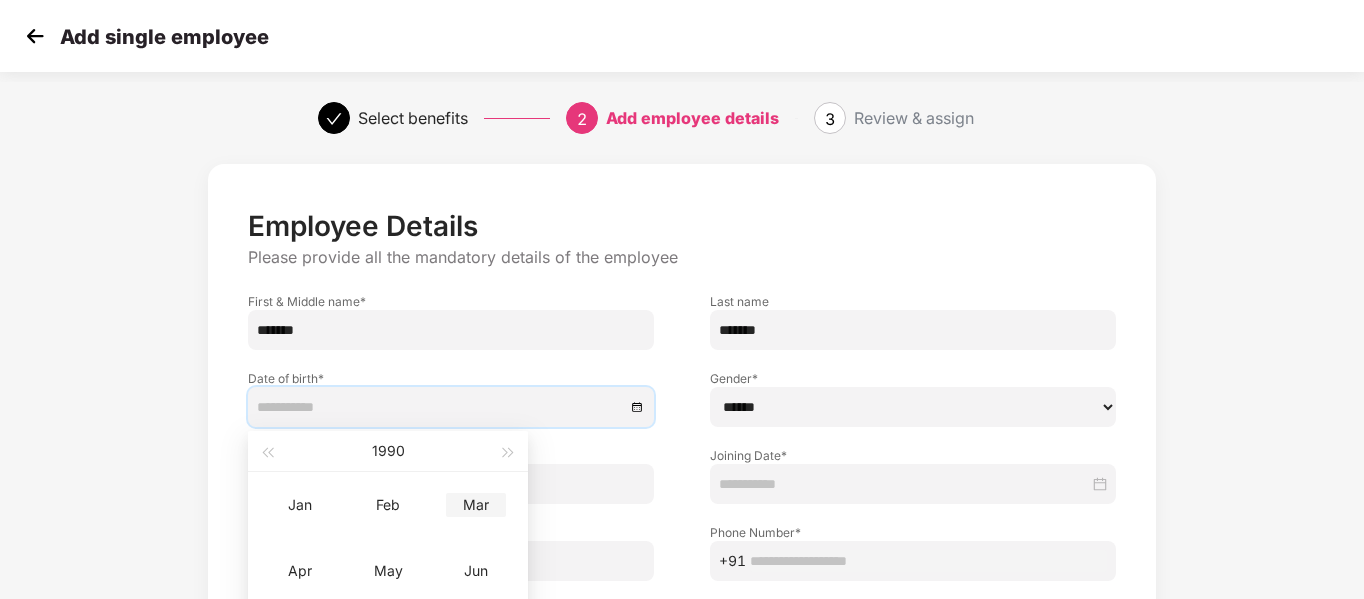 click on "Mar" at bounding box center [476, 505] 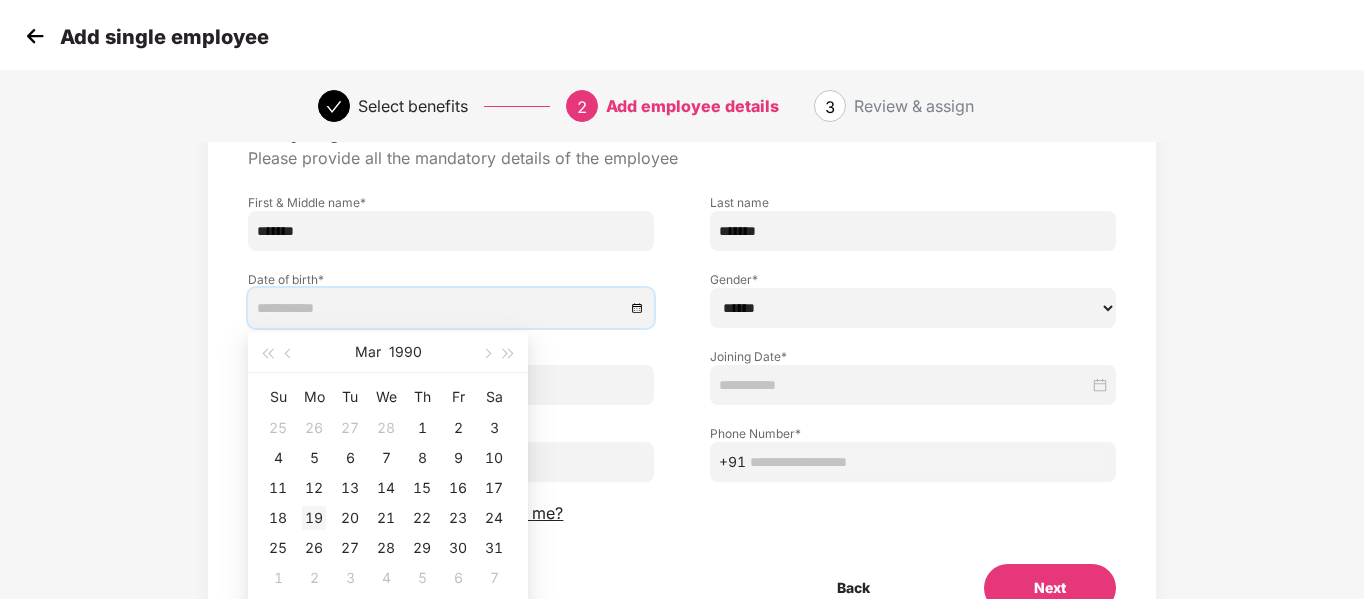 scroll, scrollTop: 100, scrollLeft: 0, axis: vertical 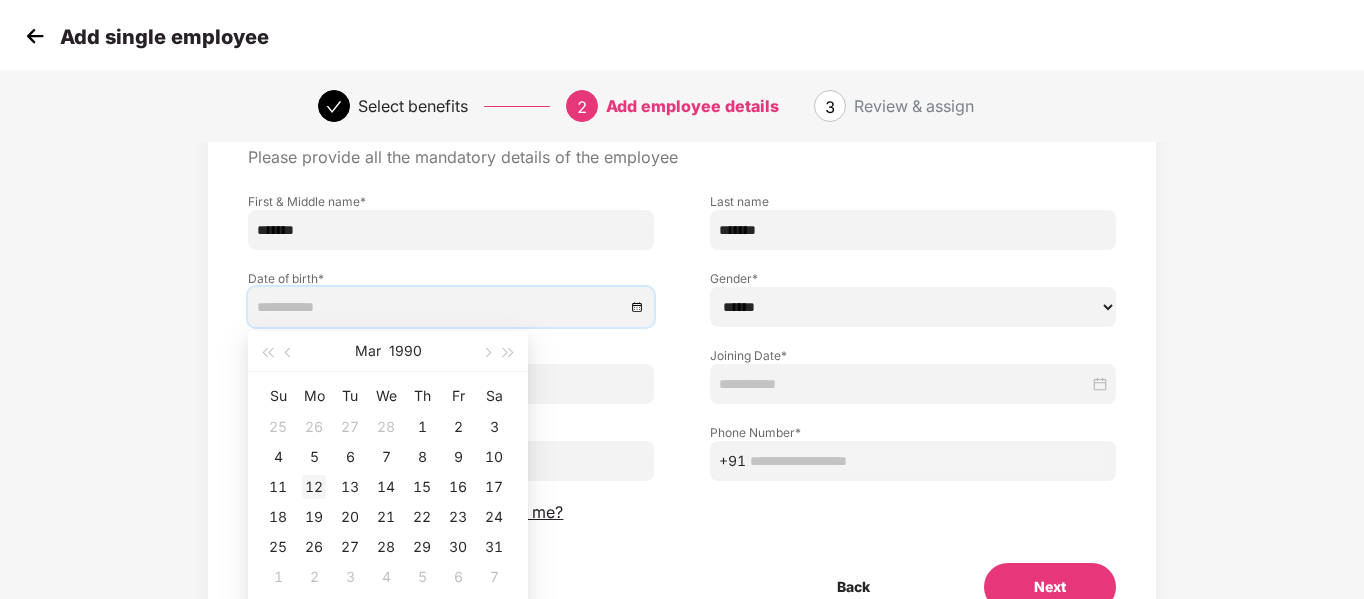 type on "**********" 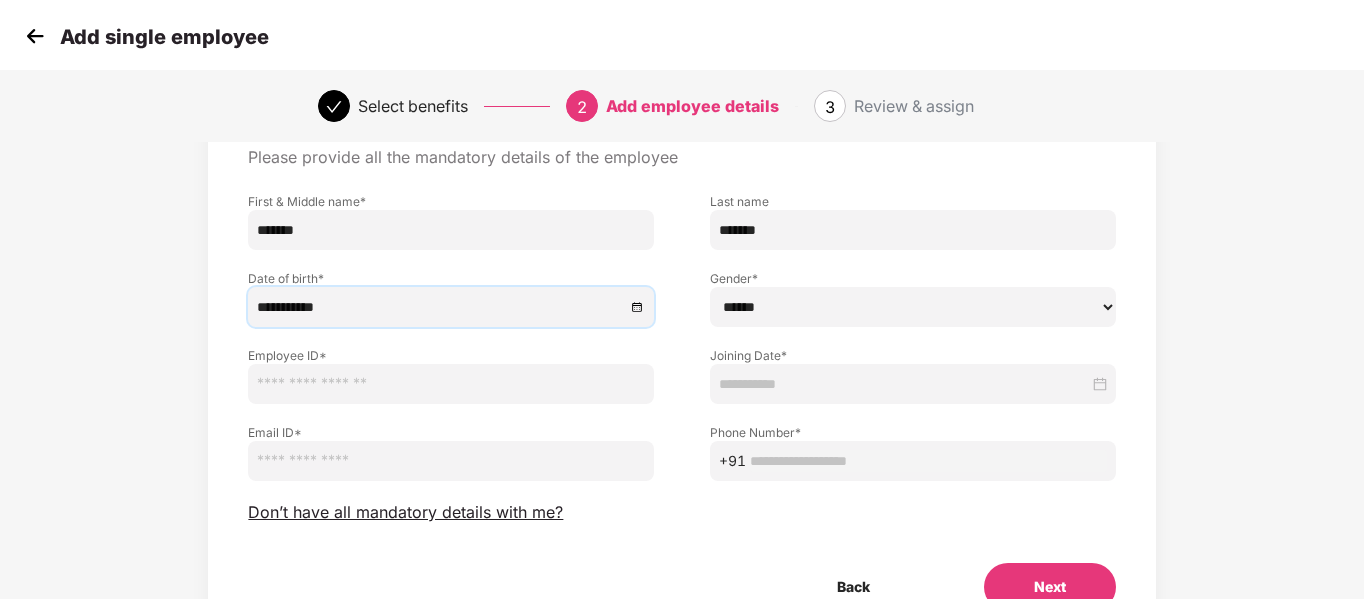drag, startPoint x: 800, startPoint y: 307, endPoint x: 795, endPoint y: 326, distance: 19.646883 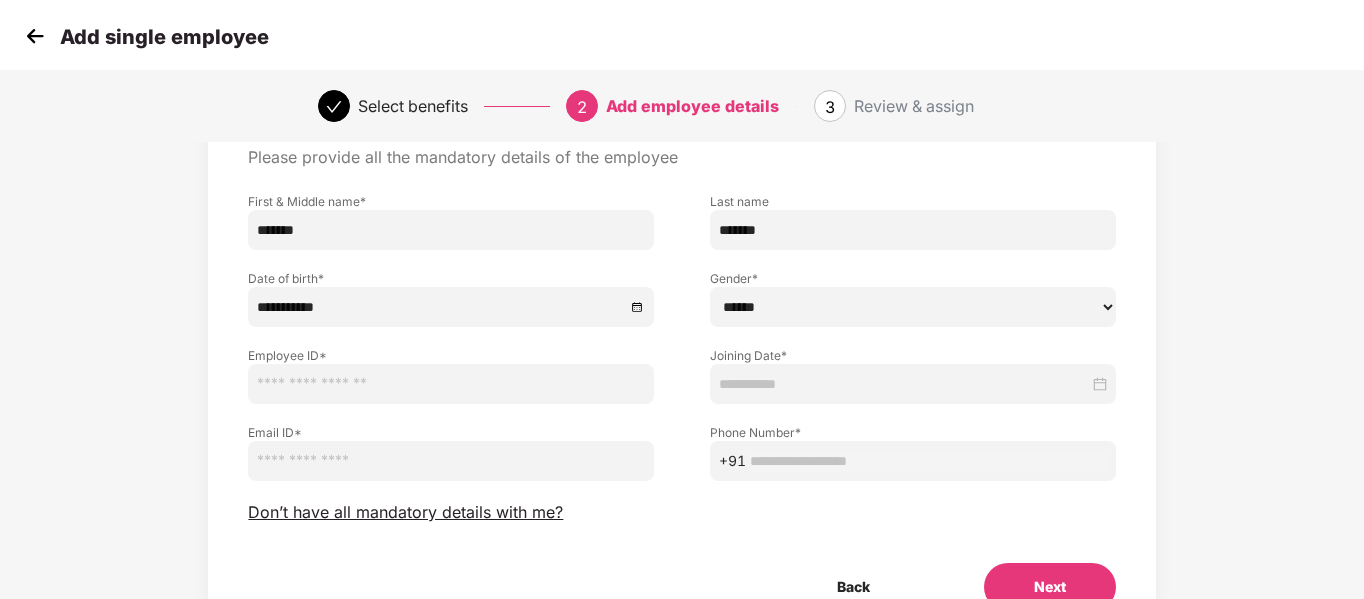 select on "****" 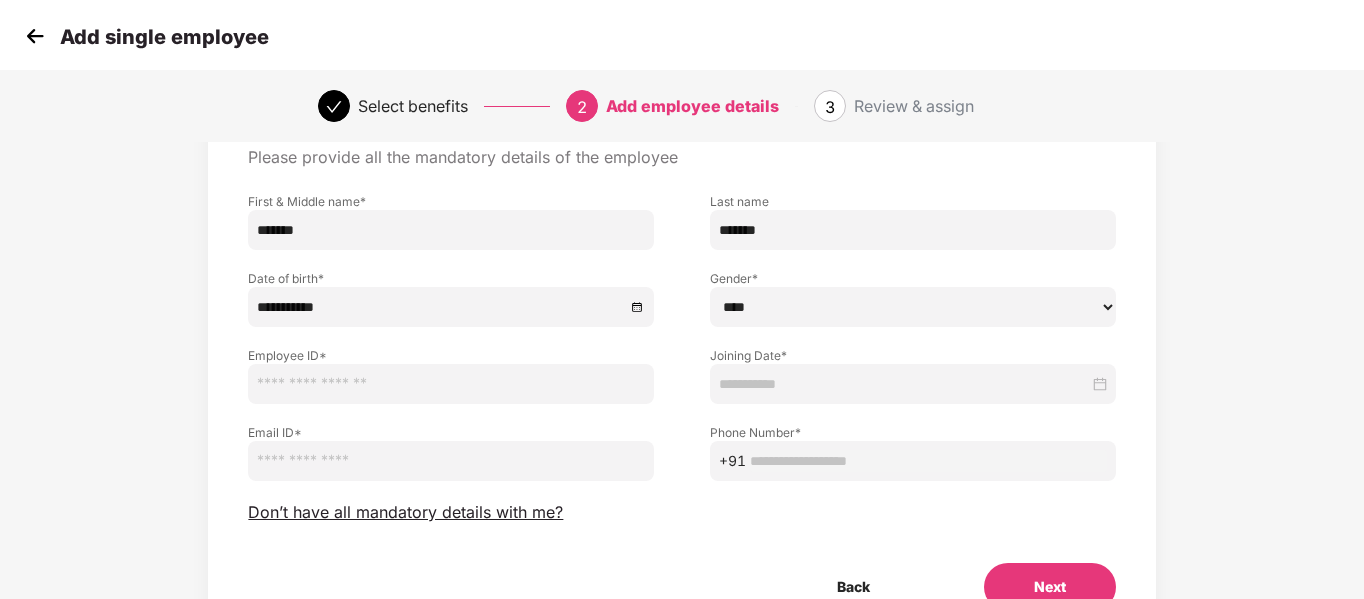 click on "****** **** ******" at bounding box center [913, 307] 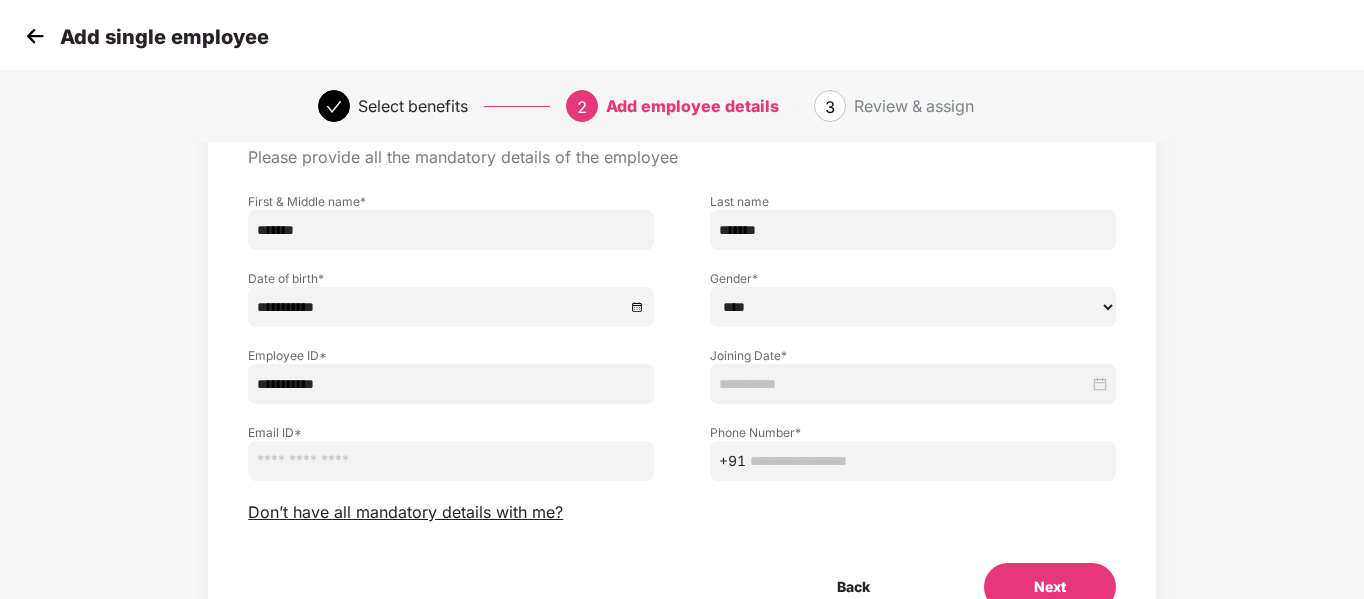 type on "**********" 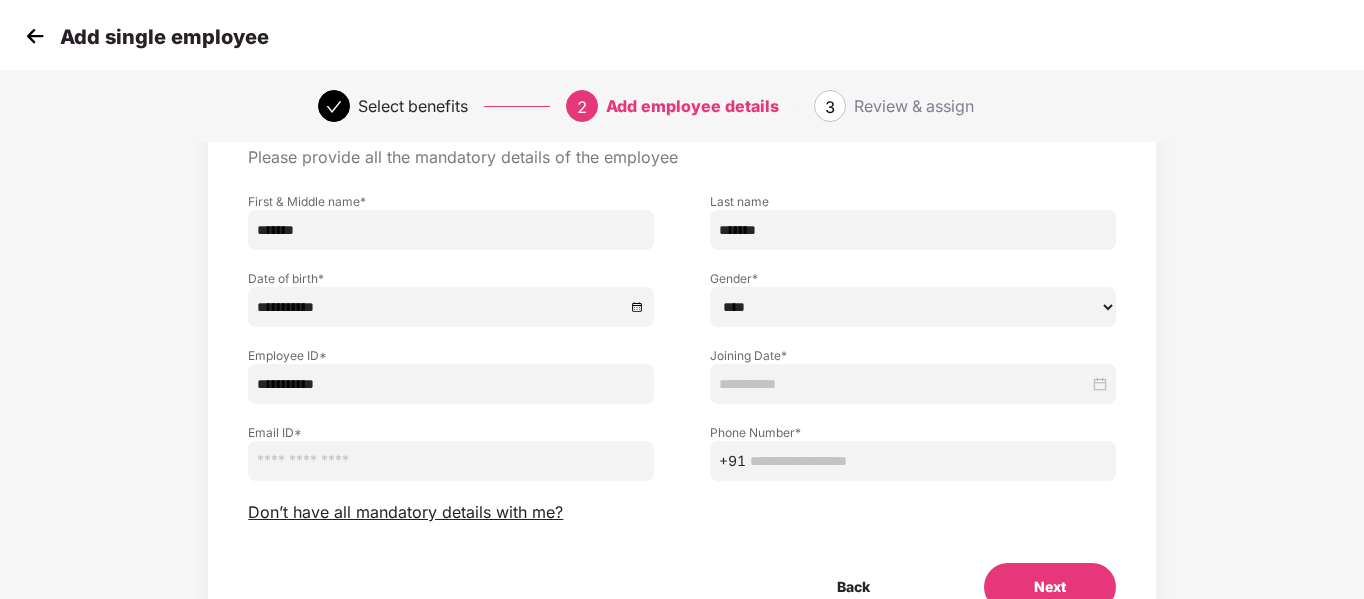 click at bounding box center [928, 461] 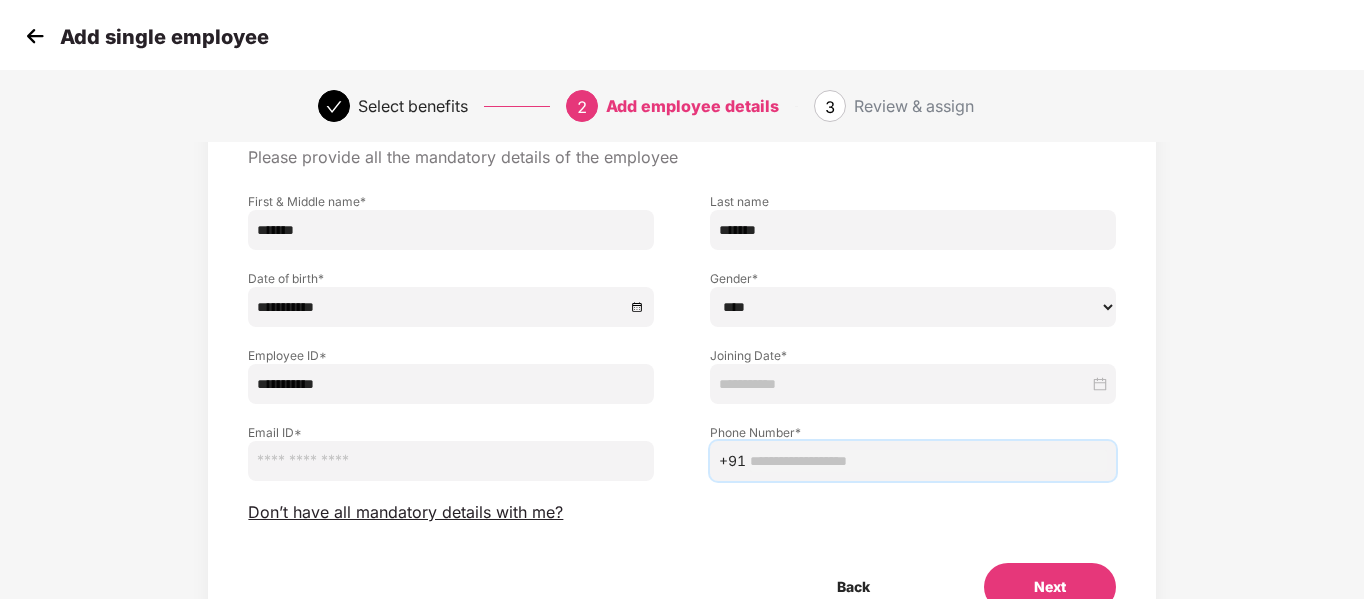 paste on "**********" 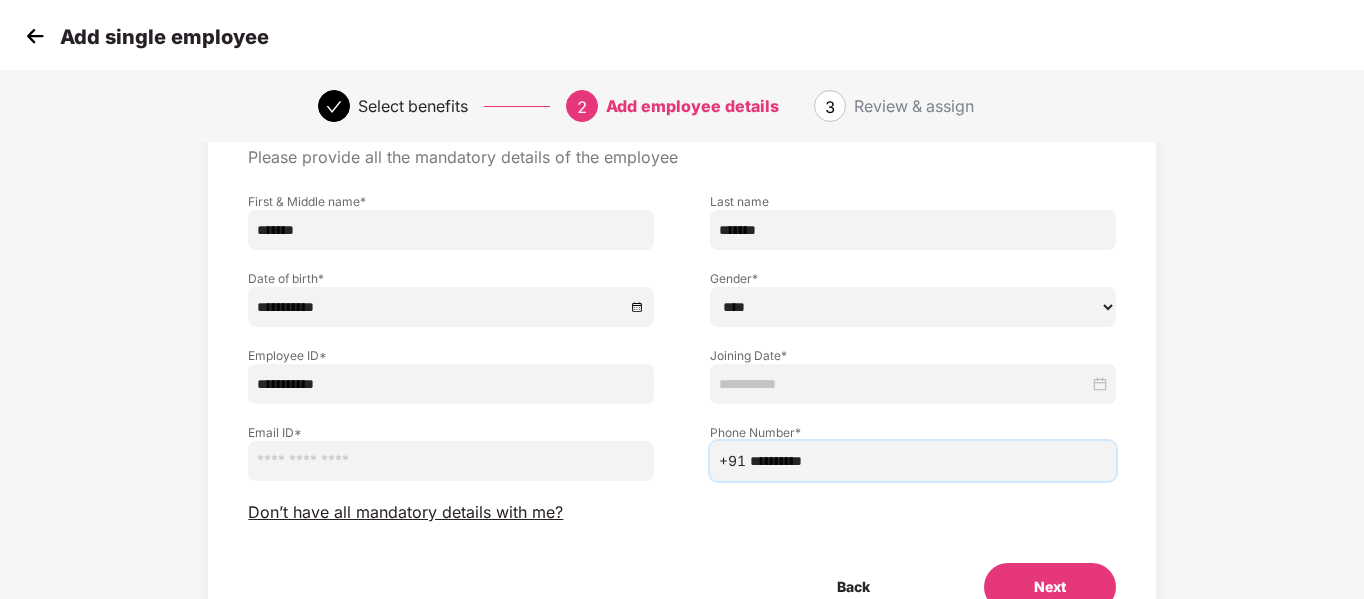 type on "**********" 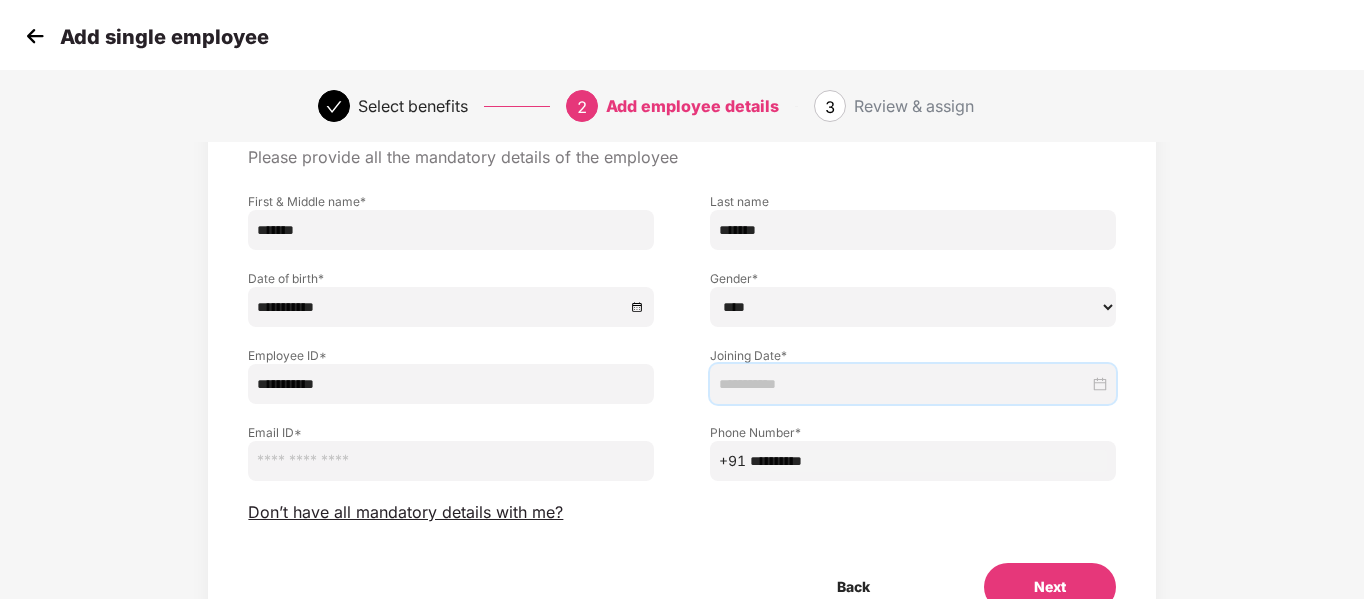 click at bounding box center [904, 384] 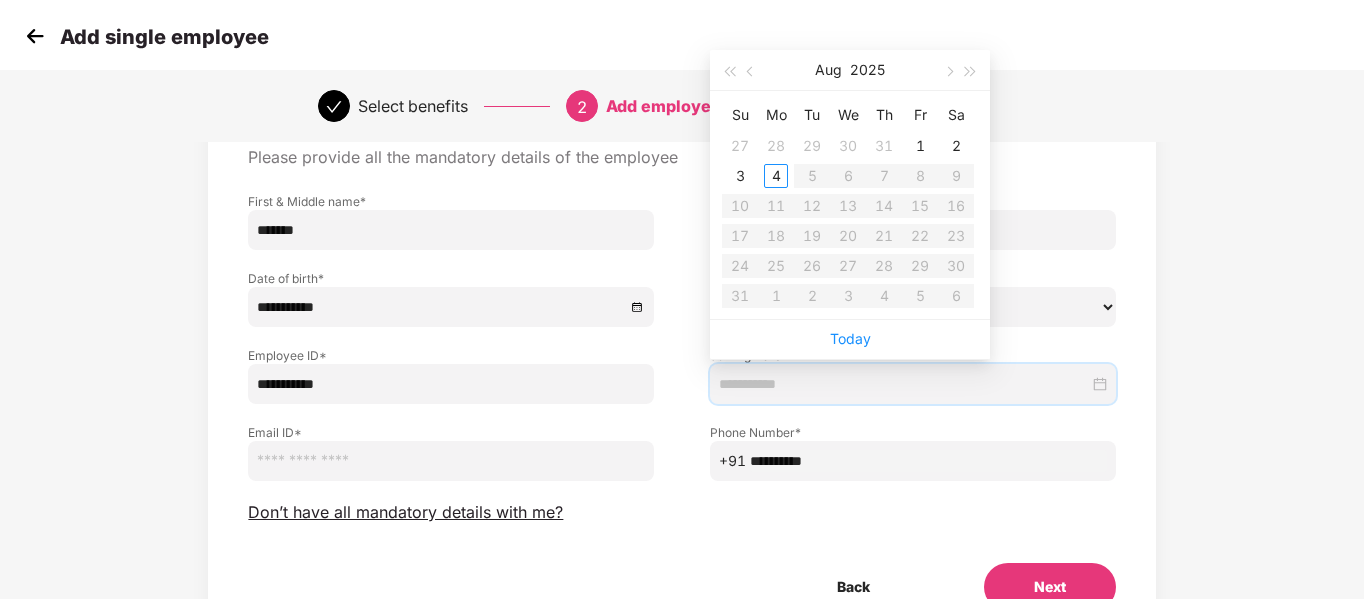 type on "**********" 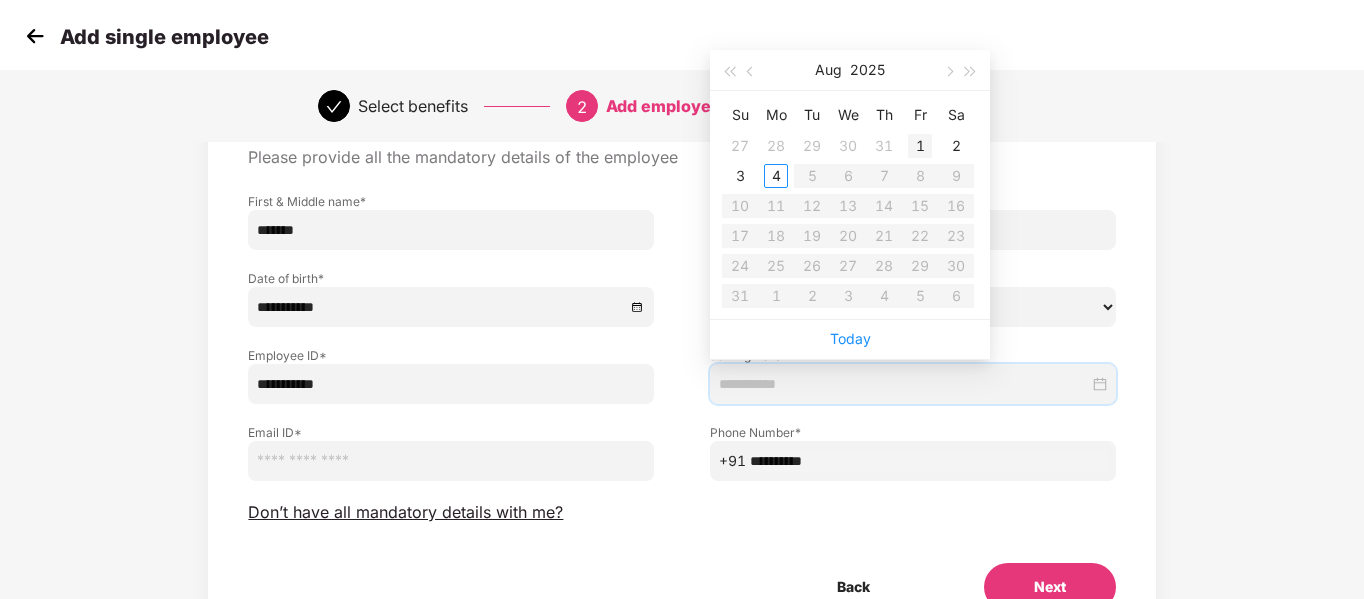 type on "**********" 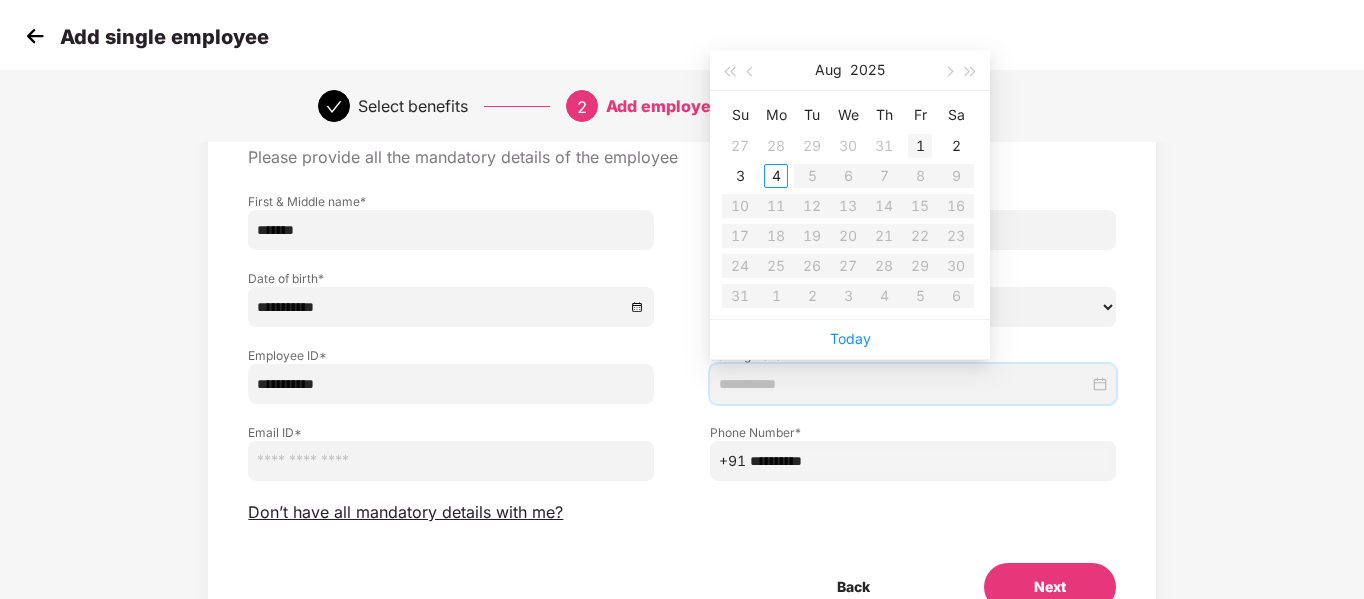 click on "1" at bounding box center (920, 146) 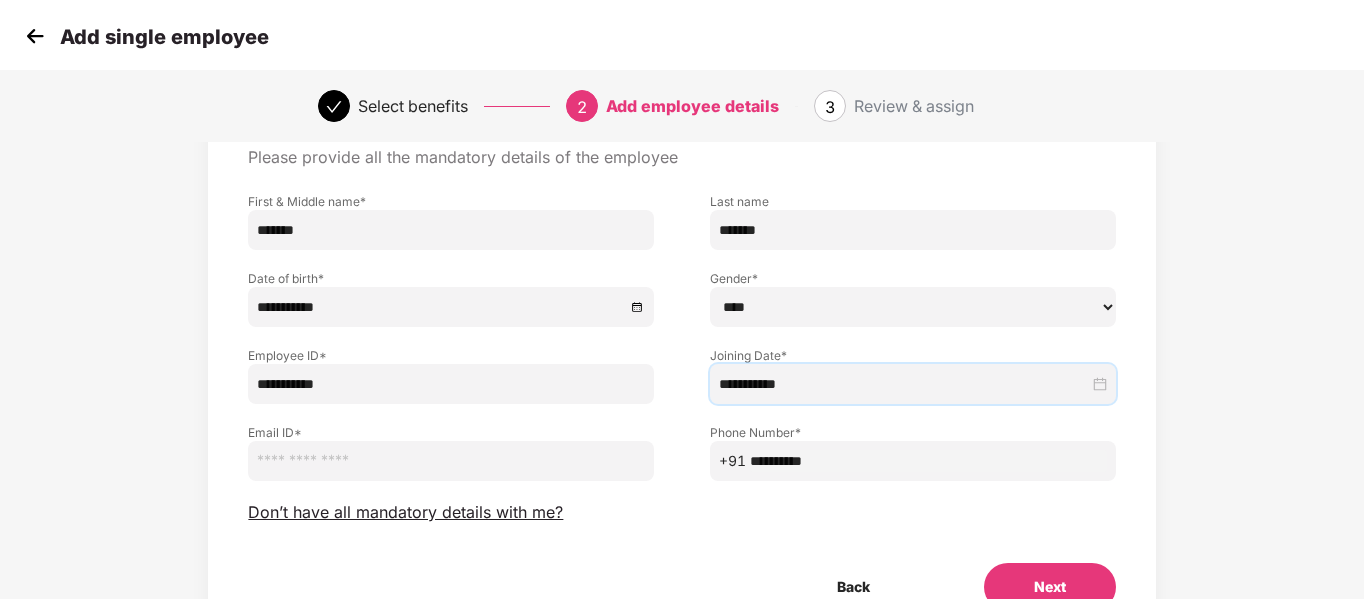 click at bounding box center (451, 461) 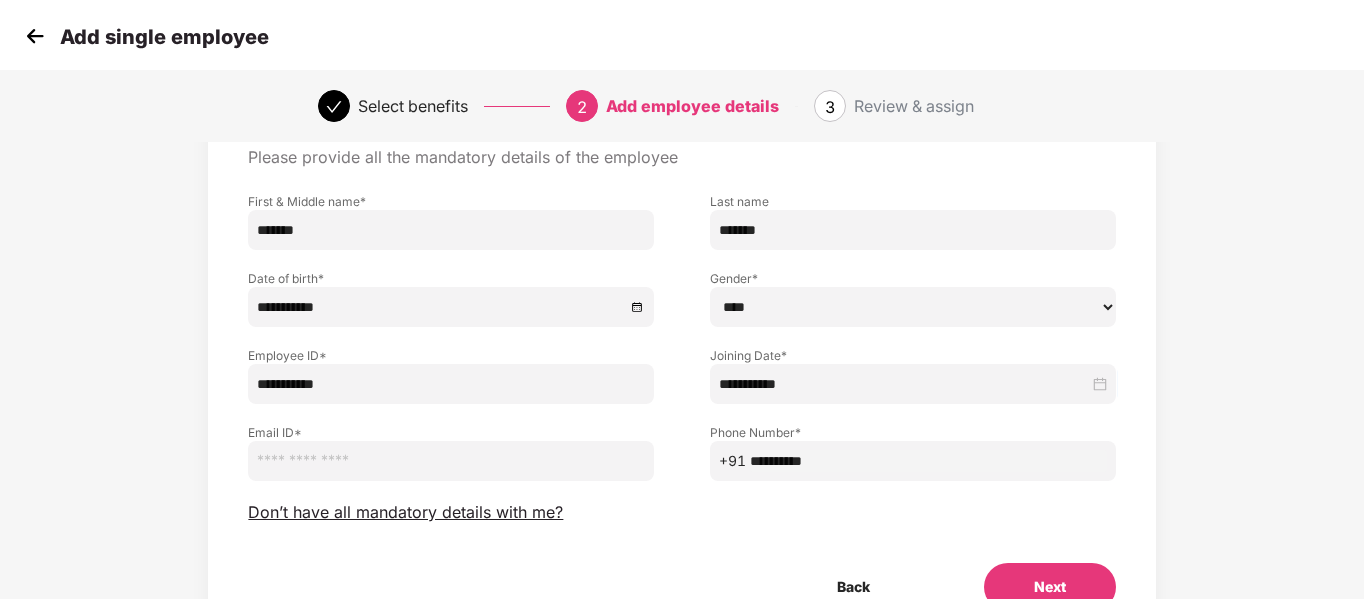 paste on "**********" 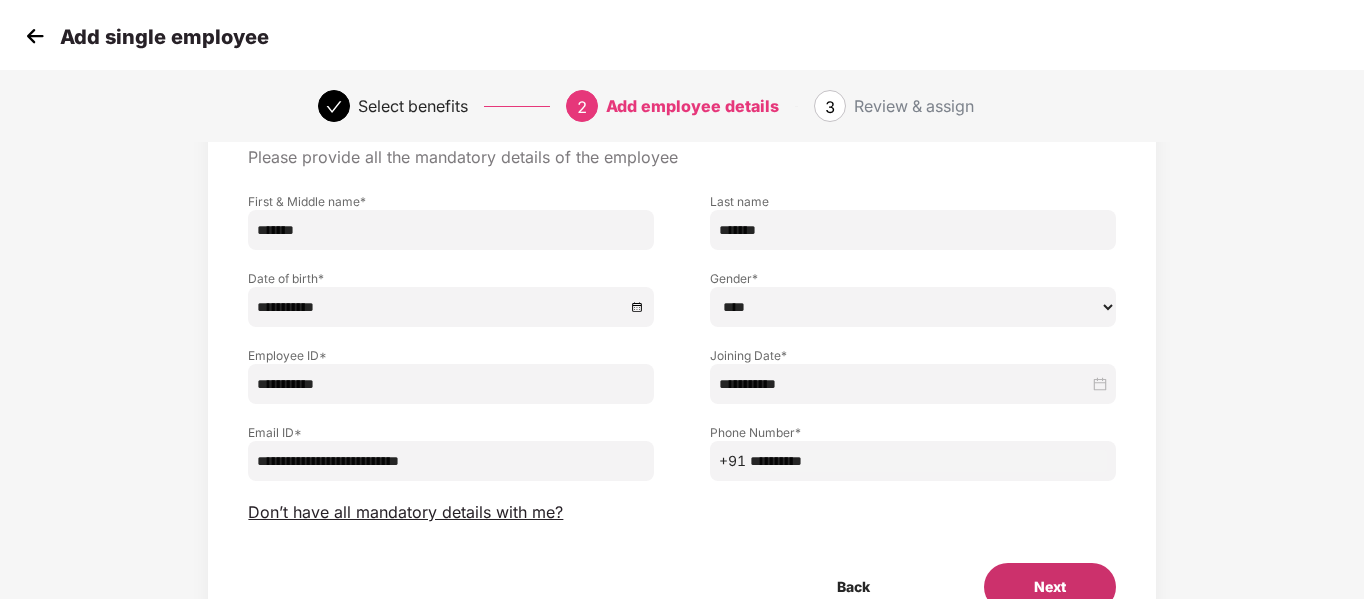 type on "**********" 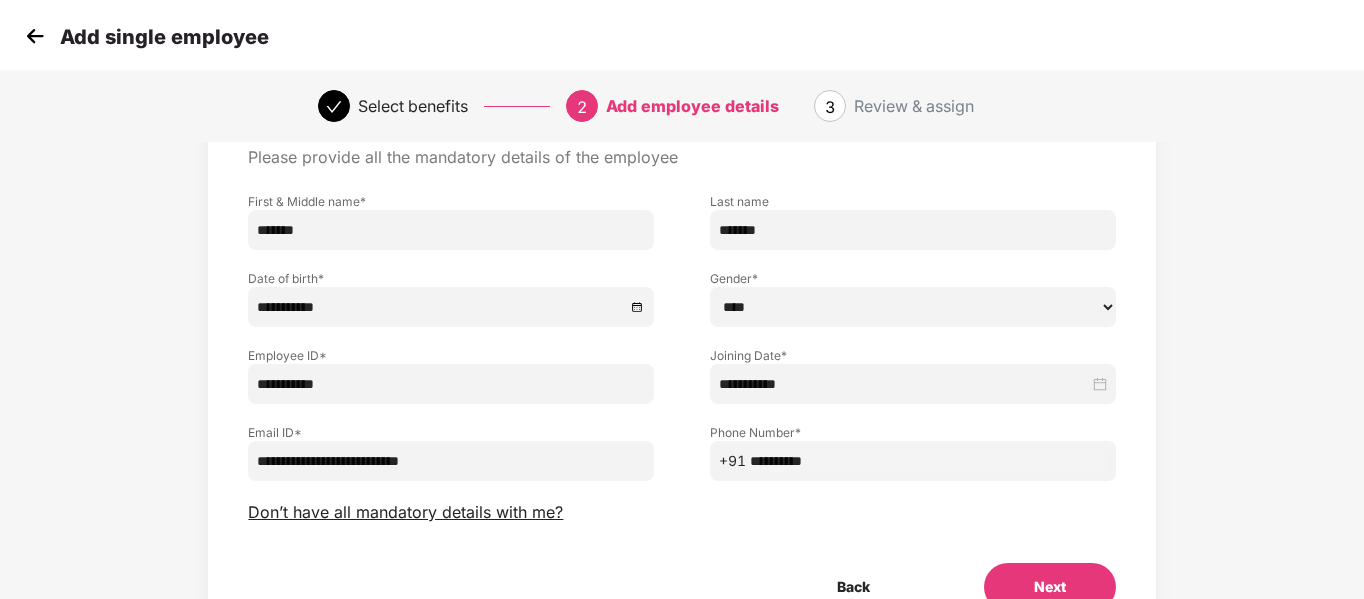 click on "Next" at bounding box center (1050, 587) 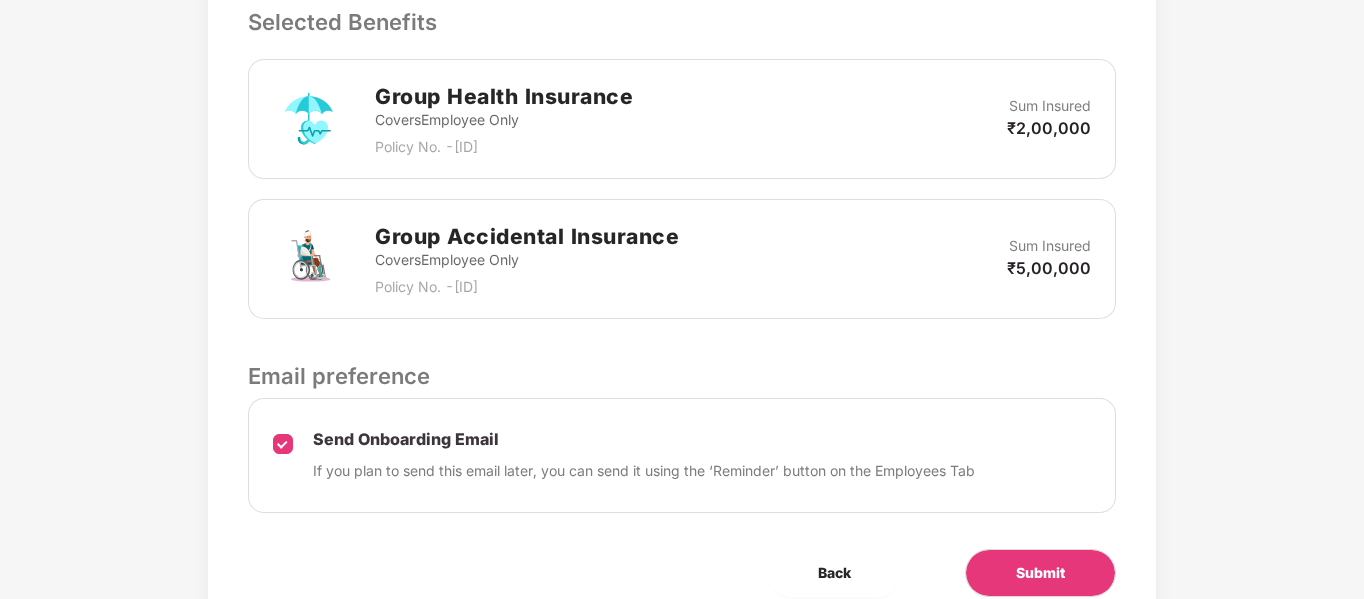 scroll, scrollTop: 788, scrollLeft: 0, axis: vertical 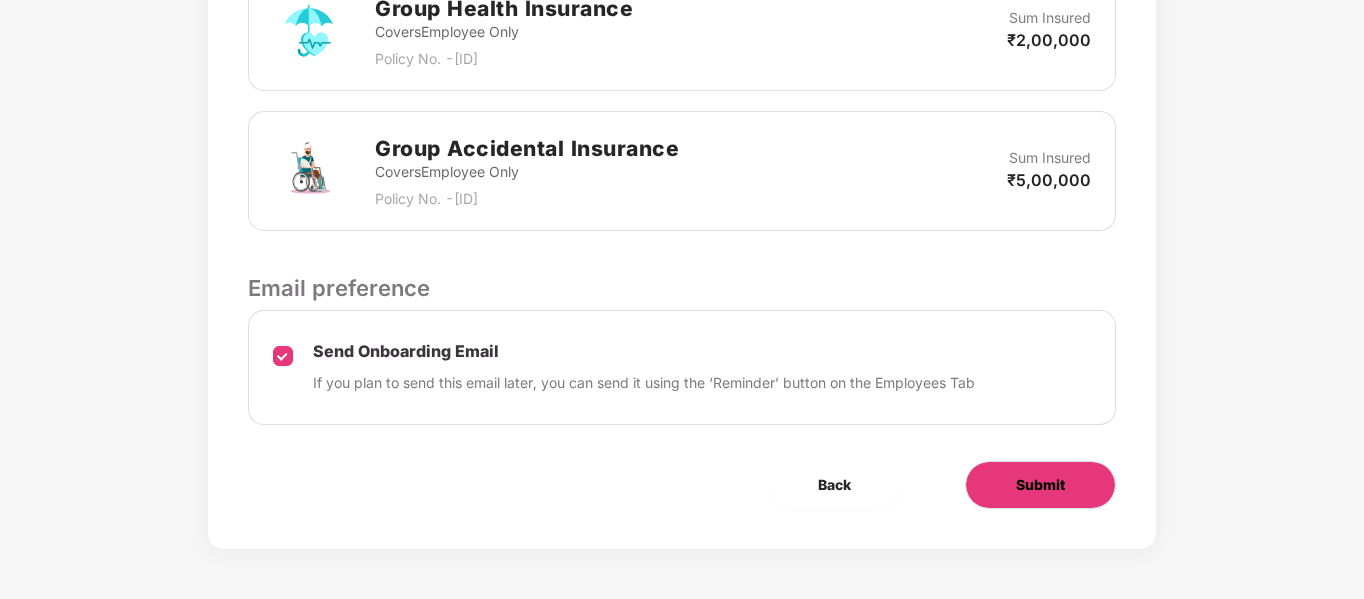click on "Submit" at bounding box center [1040, 485] 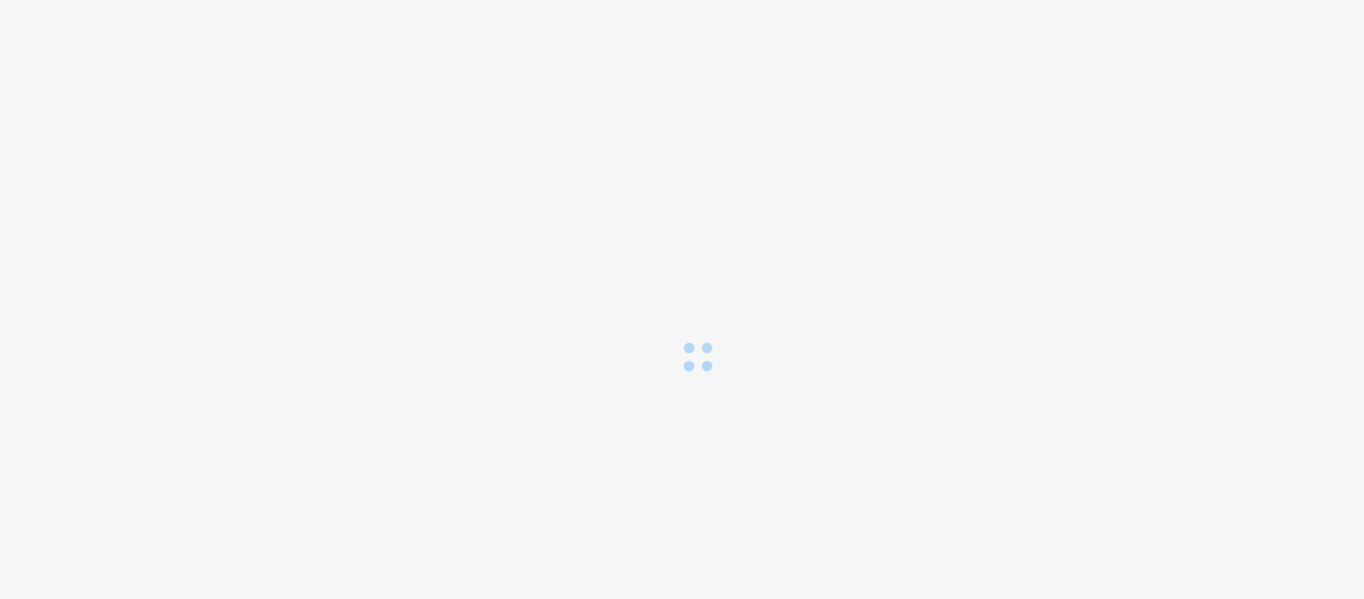 scroll, scrollTop: 0, scrollLeft: 0, axis: both 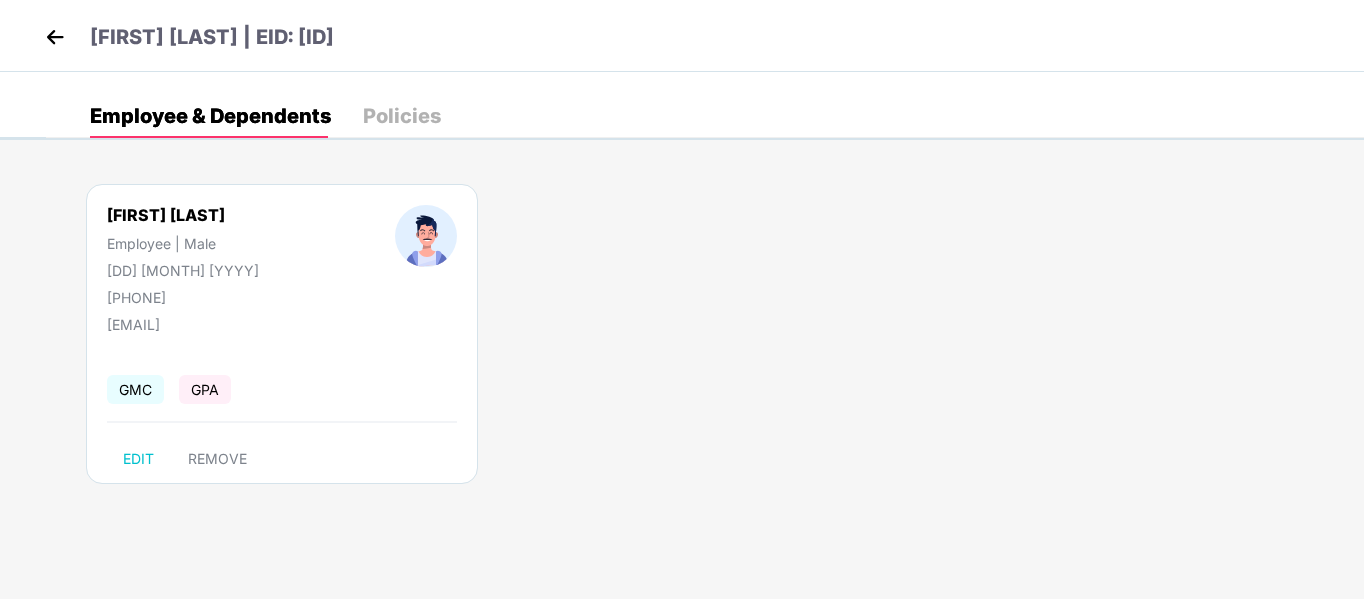 click at bounding box center (55, 37) 